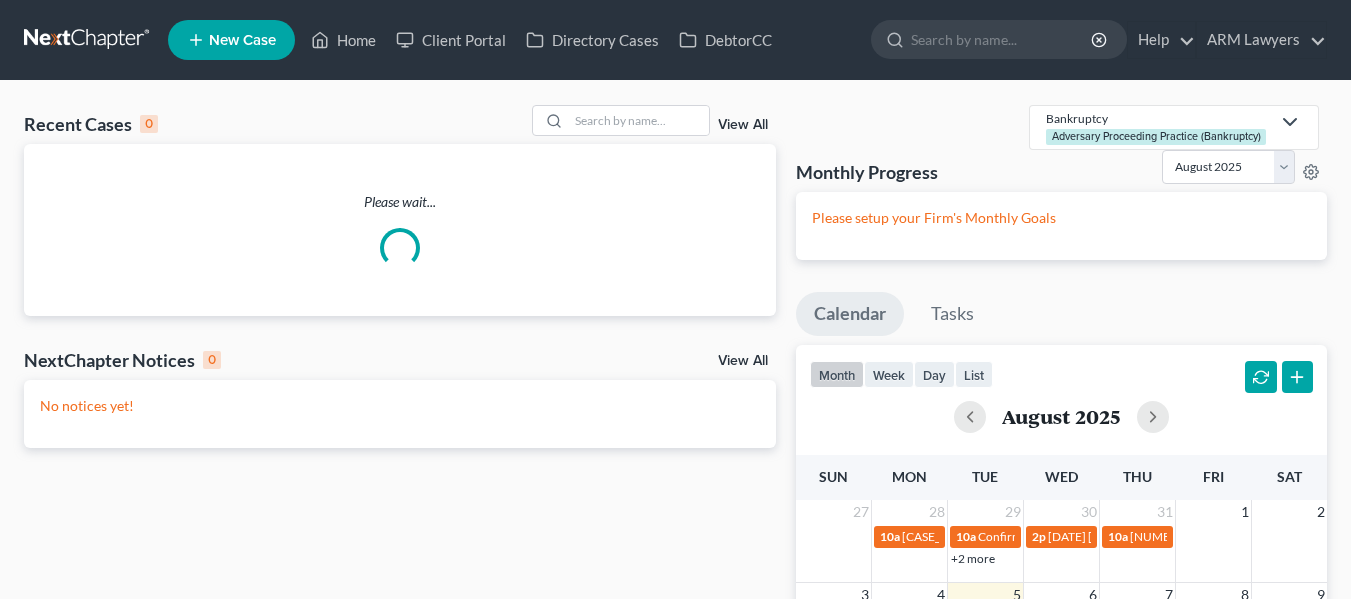 scroll, scrollTop: 0, scrollLeft: 0, axis: both 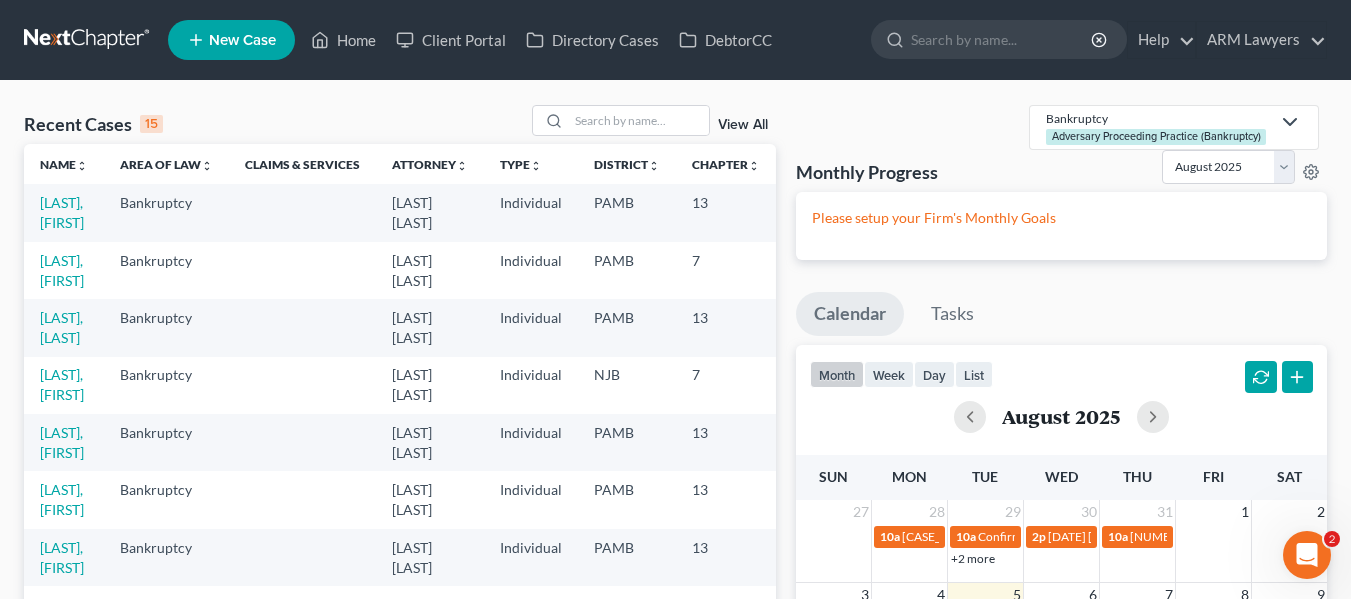 click on "View All" at bounding box center [743, 125] 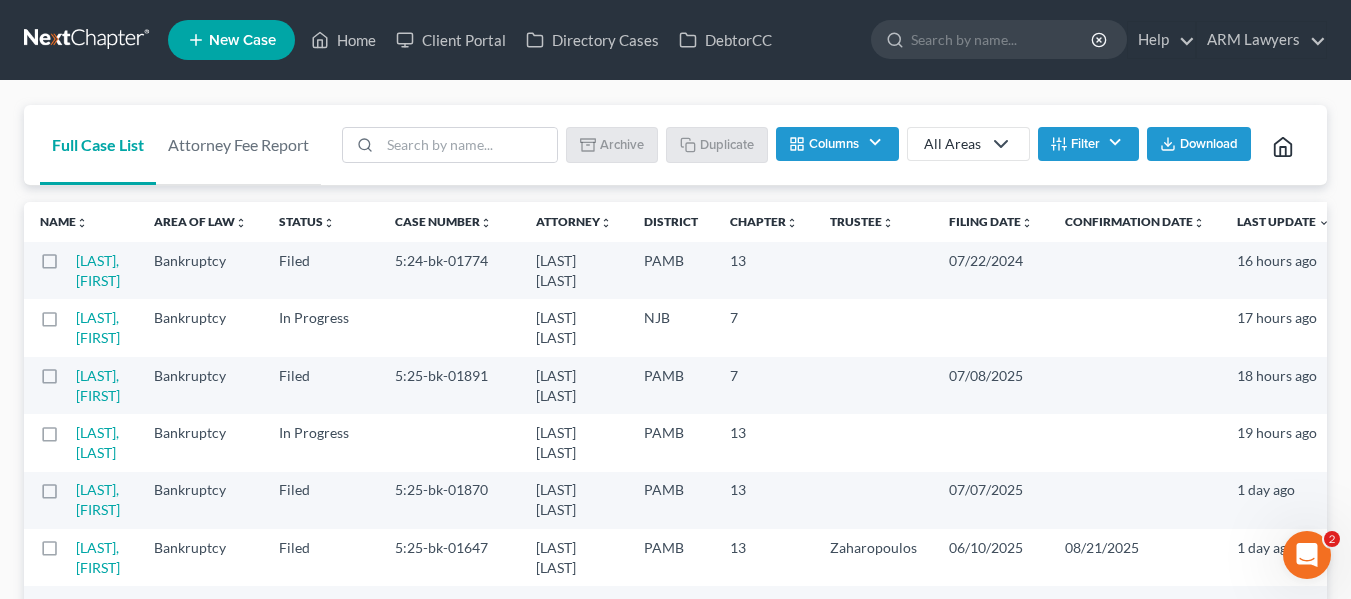 click on "Filter" at bounding box center (1088, 144) 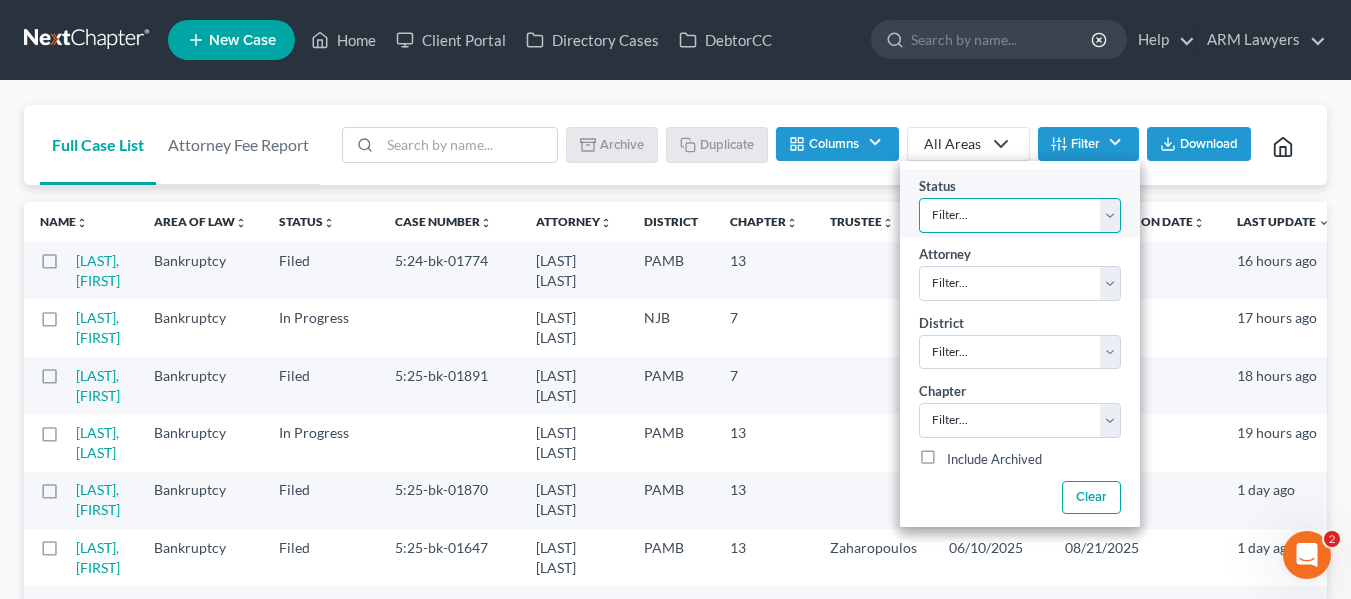click on "Filter... Answer Due Awaiting Confirmation Awaiting Discharge Confirmed Could Not Contact Discharged Discovery Dismissed Filed In Progress Lead Lost Lead Pre-Trial Ready to File Ready to Prepare Re-Open Retained Service Set for 341 Settlement Negotiations To Review" at bounding box center [1020, 215] 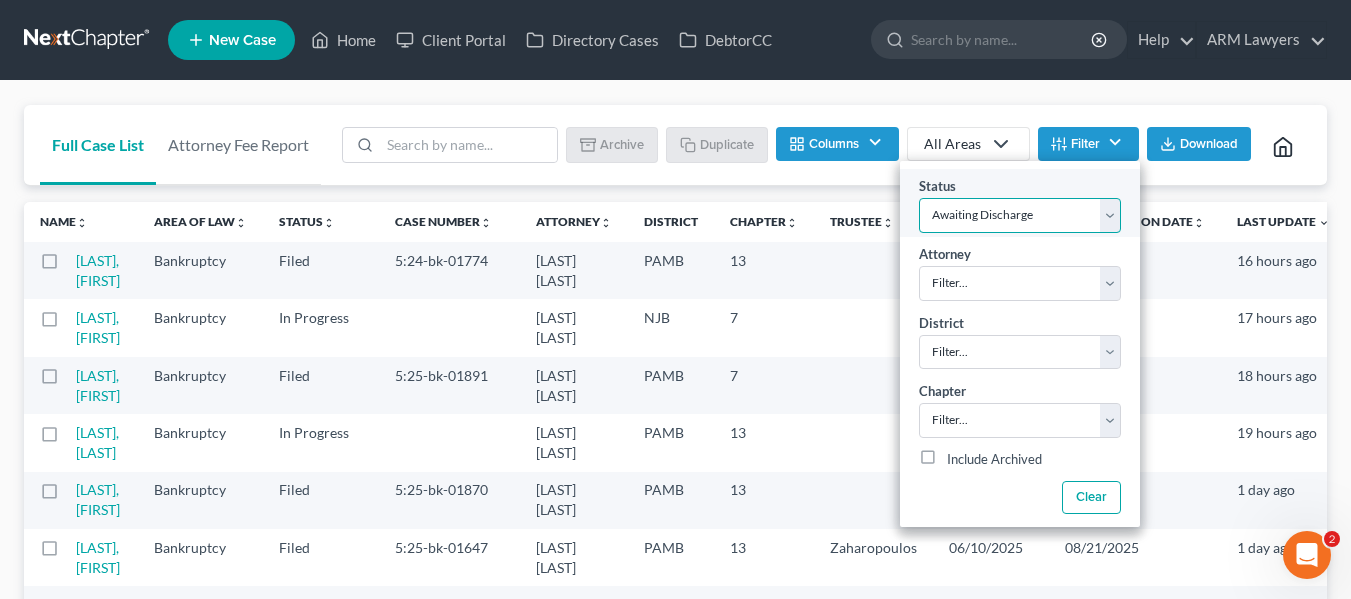 click on "Filter... Answer Due Awaiting Confirmation Awaiting Discharge Confirmed Could Not Contact Discharged Discovery Dismissed Filed In Progress Lead Lost Lead Pre-Trial Ready to File Ready to Prepare Re-Open Retained Service Set for 341 Settlement Negotiations To Review" at bounding box center [1020, 215] 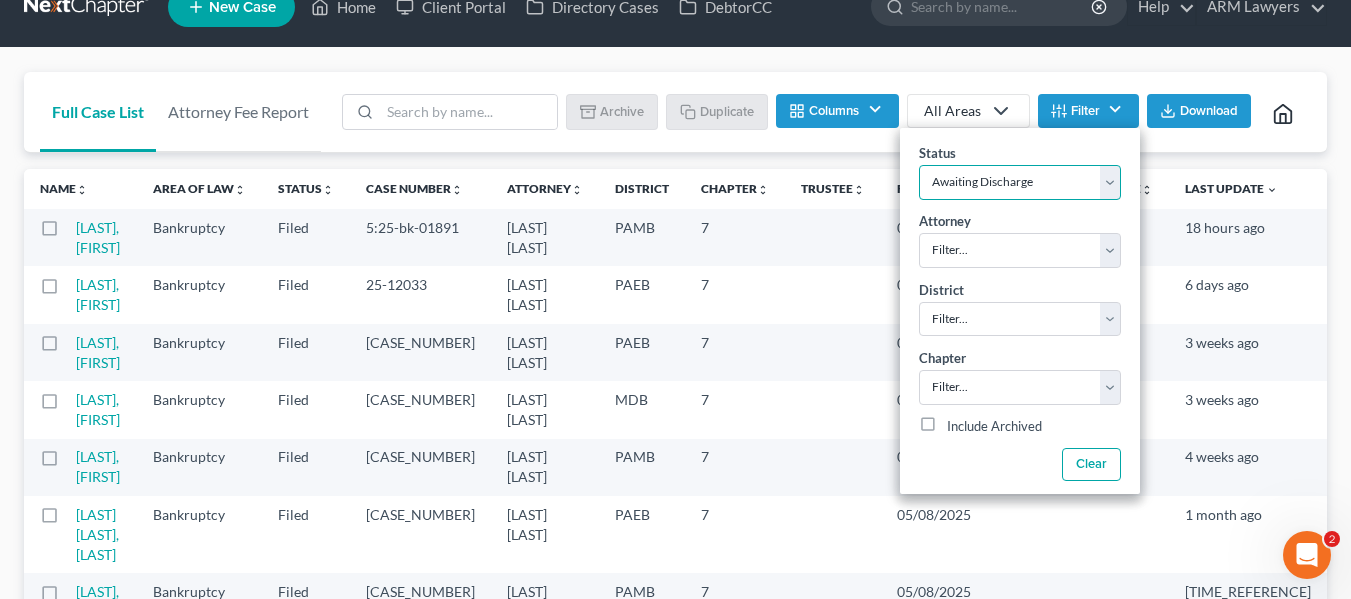 scroll, scrollTop: 0, scrollLeft: 0, axis: both 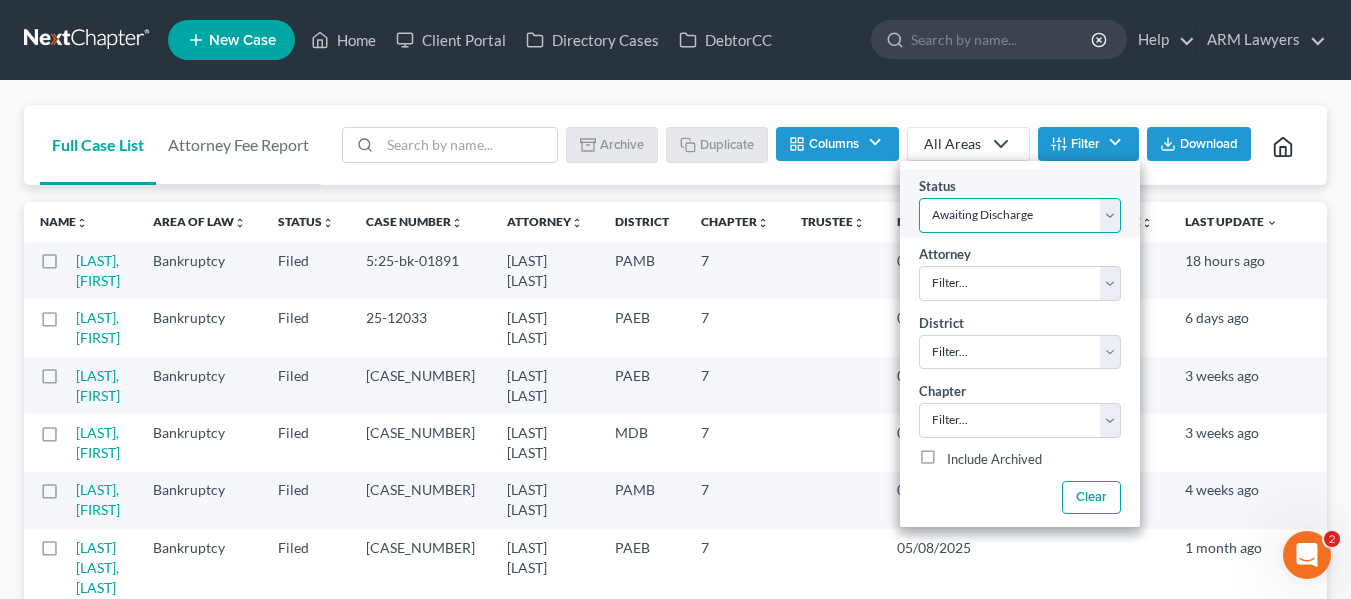click on "Filter... Answer Due Awaiting Confirmation Awaiting Discharge Confirmed Could Not Contact Discharged Discovery Dismissed Filed In Progress Lead Lost Lead Pre-Trial Ready to File Ready to Prepare Re-Open Retained Service Set for 341 Settlement Negotiations To Review" at bounding box center (1020, 215) 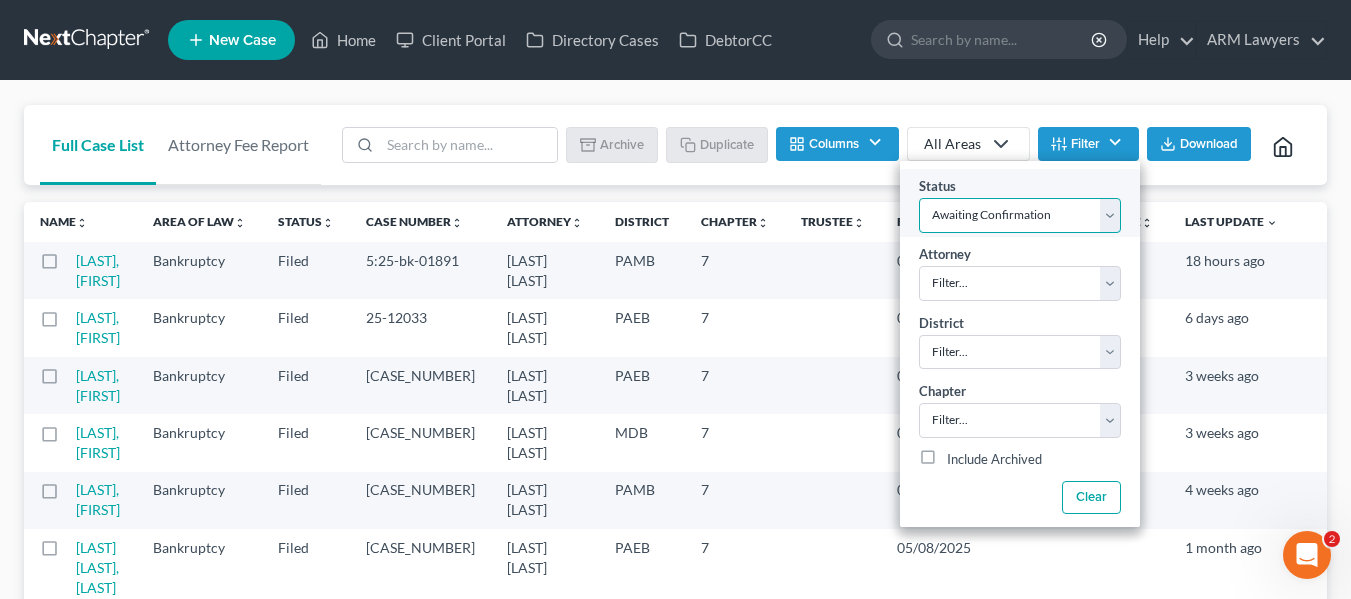 click on "Filter... Answer Due Awaiting Confirmation Awaiting Discharge Confirmed Could Not Contact Discharged Discovery Dismissed Filed In Progress Lead Lost Lead Pre-Trial Ready to File Ready to Prepare Re-Open Retained Service Set for 341 Settlement Negotiations To Review" at bounding box center (1020, 215) 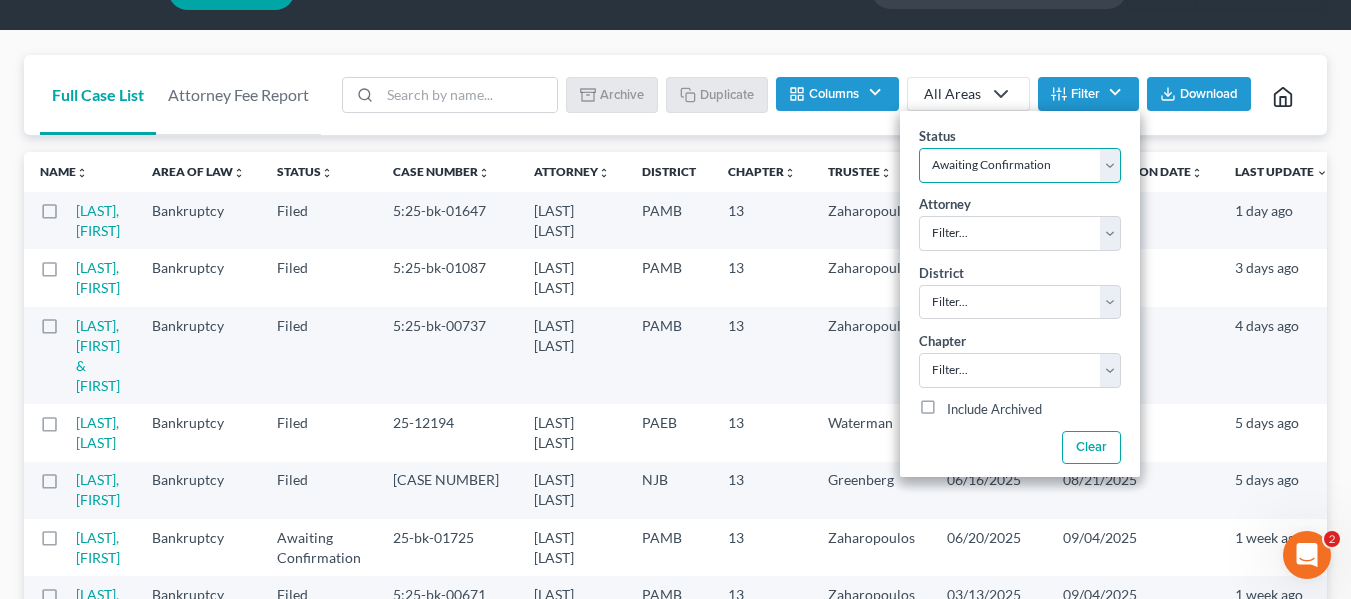 scroll, scrollTop: 0, scrollLeft: 0, axis: both 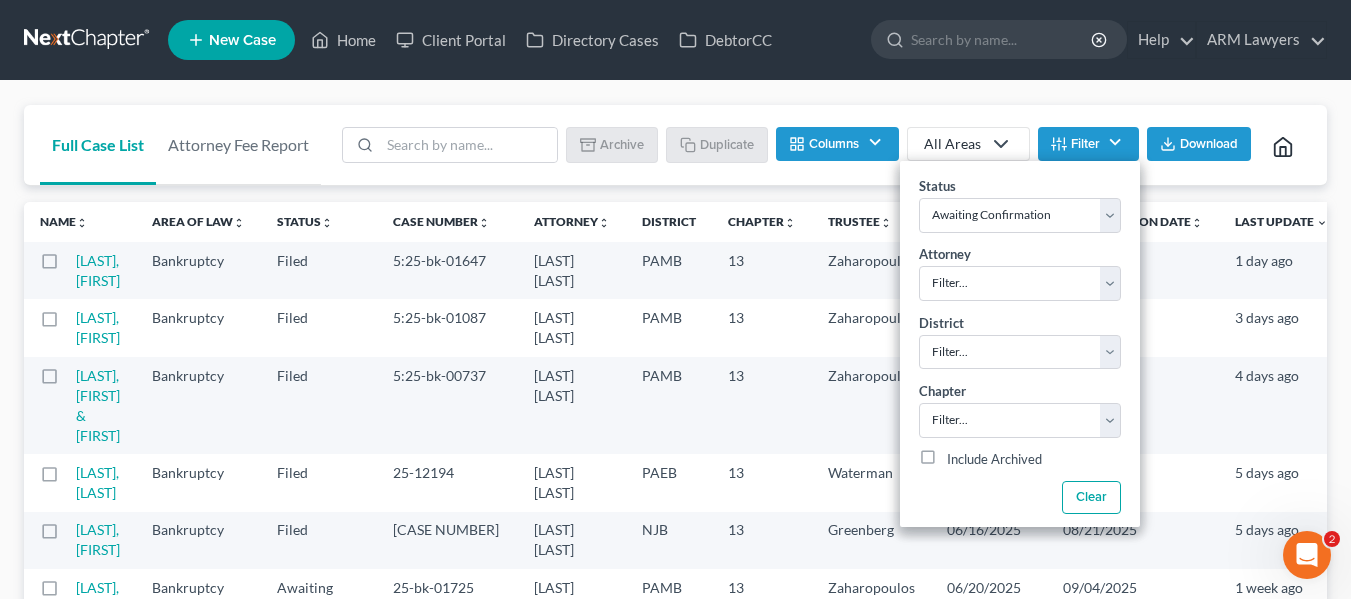 click on "Full Case List Attorney Fee Report         Batch Download Archive Un-archive Duplicate Columns Attorney Case Number Area Of Law Chapter Client Address District Email IC Date Signing Date Confirmation Date Filing Date Filing User Judge Phone Referral Source Claims & Services Spouse Address Status Trustee Last Update
All Areas
All Areas
Bankruptcy
Adversary Proceeding Practice (Bankruptcy)
Bankruptcy
Civil Litigation and Disputes
Fair Debt Collection Act Claim
Civil Litigation and Disputes
Fair Credit Reporting Claim
Civil Litigation and Disputes
Consumer Contract Claims
Civil Litigation and Disputes
Misrepresentation
Civil Litigation and Disputes
Mortgage Foreclosure
Civil Litigation and Disputes
Unfair Trade Practices
Filter Status Filter... Filed 7" at bounding box center (675, 639) 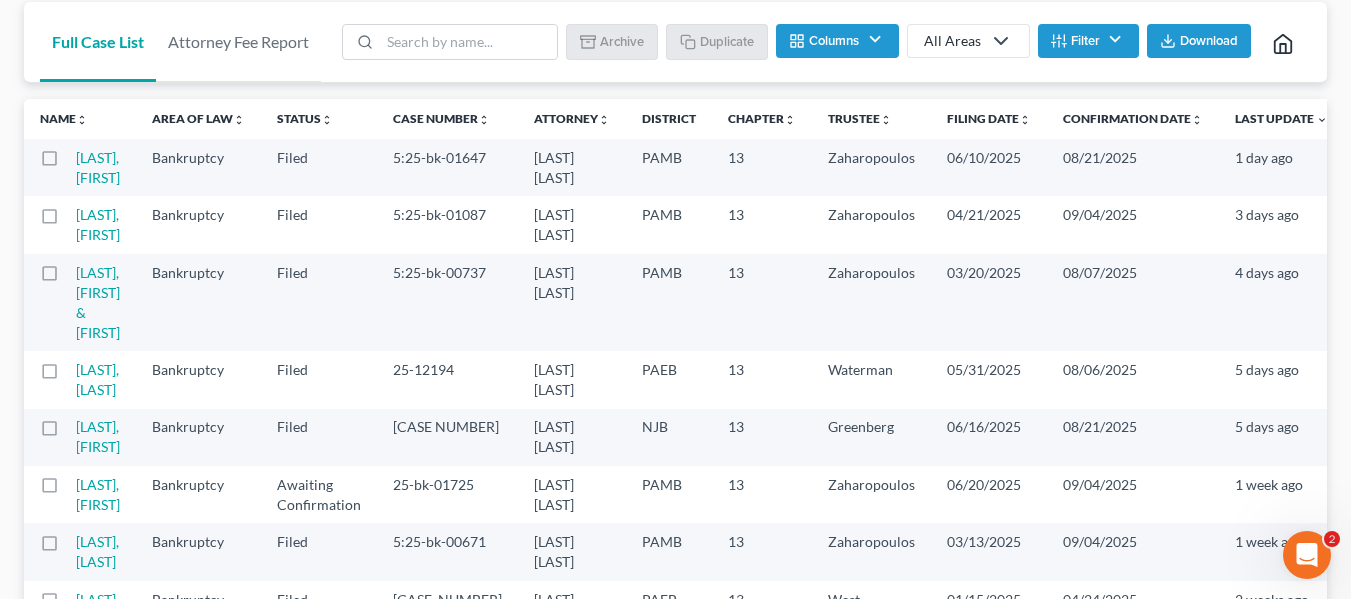 scroll, scrollTop: 0, scrollLeft: 0, axis: both 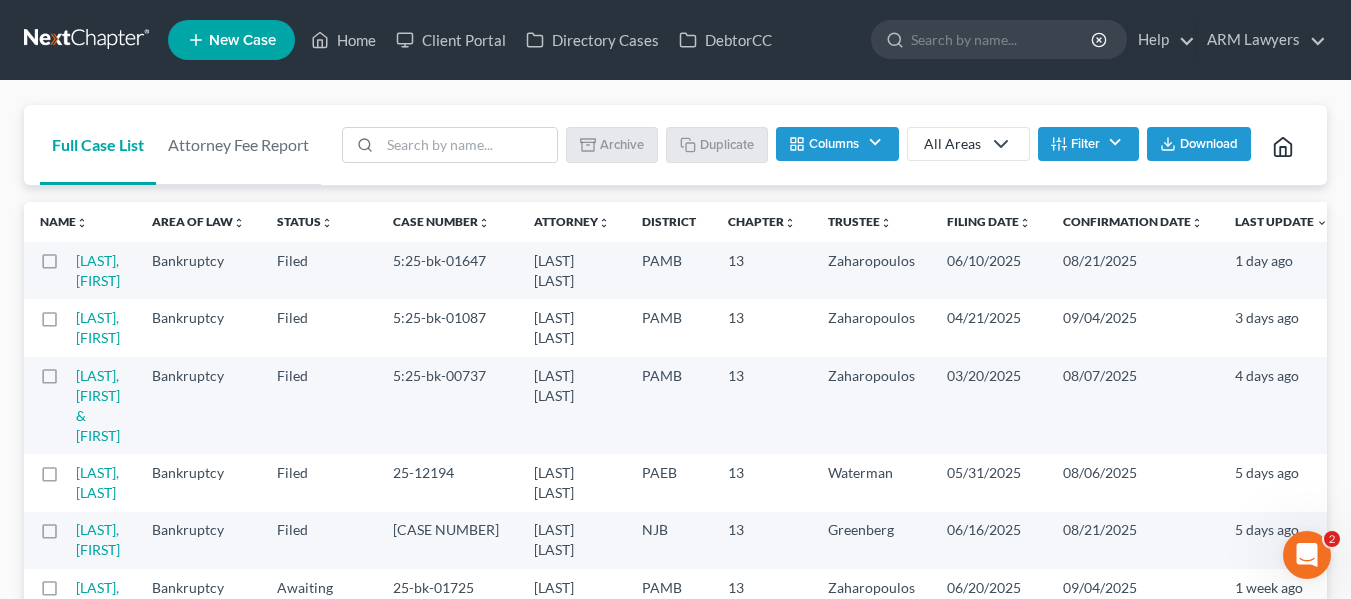 click at bounding box center (997, 144) 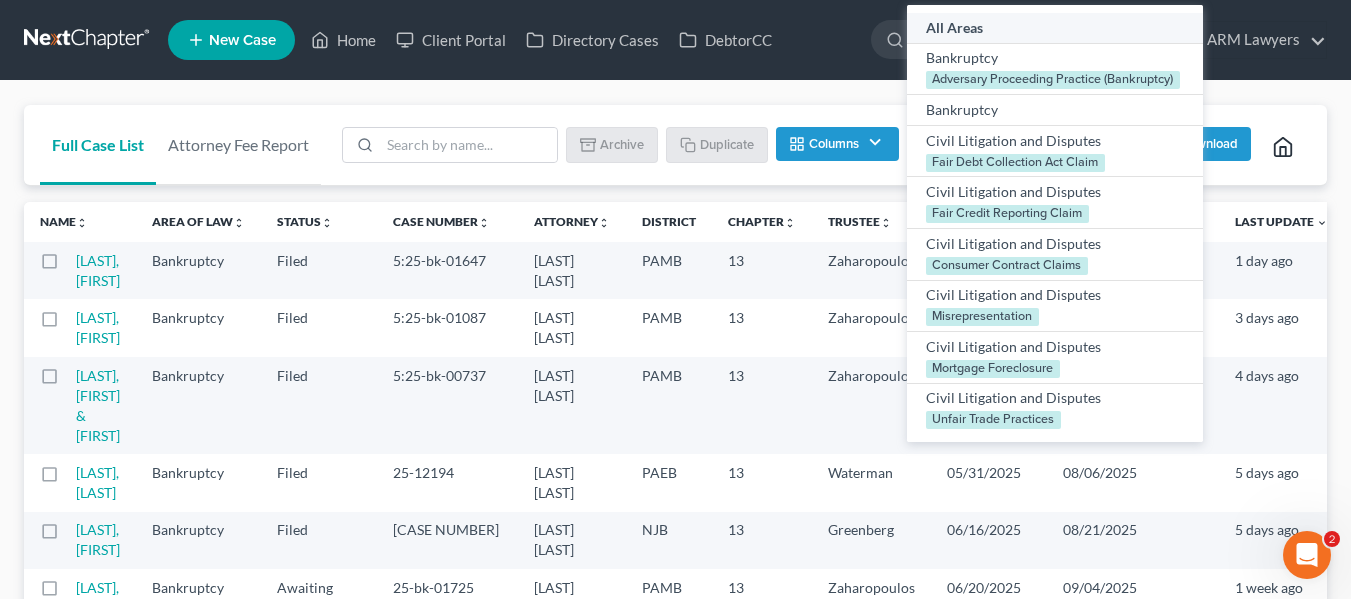 click on "Columns" at bounding box center (837, 144) 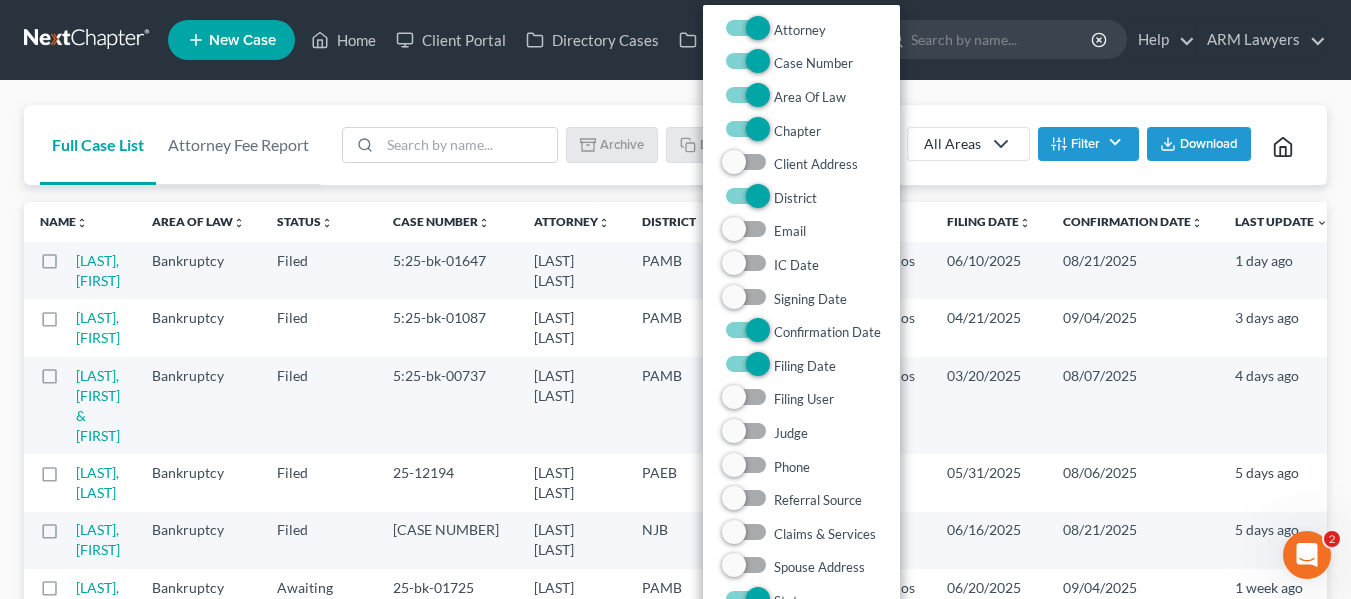 click on "All Areas" at bounding box center (952, 144) 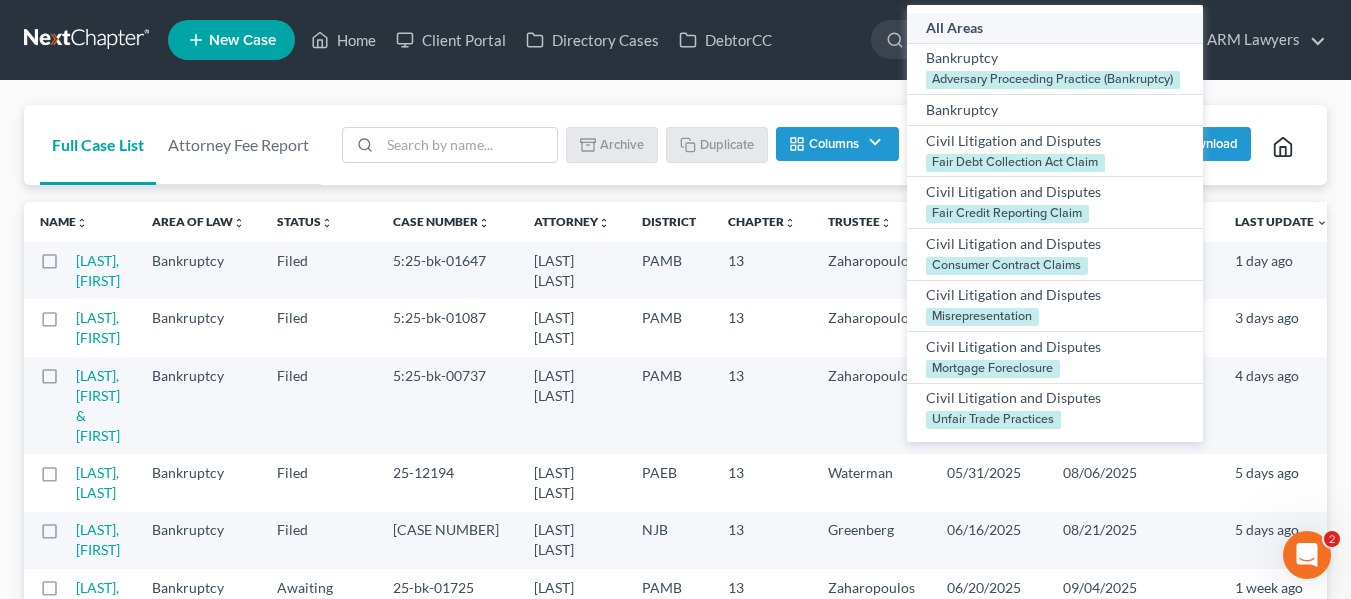 click on "Batch Download Archive Un-archive Duplicate Columns Attorney Case Number Area Of Law Chapter Client Address District Email IC Date Signing Date Confirmation Date Filing Date Filing User Judge Phone Referral Source Claims & Services Spouse Address Status Trustee Last Update
All Areas
All Areas
Bankruptcy
Adversary Proceeding Practice (Bankruptcy)
Bankruptcy
Civil Litigation and Disputes
Fair Debt Collection Act Claim
Civil Litigation and Disputes
Fair Credit Reporting Claim
Civil Litigation and Disputes
Consumer Contract Claims
Civil Litigation and Disputes
Misrepresentation
Civil Litigation and Disputes
Mortgage Foreclosure
Civil Litigation and Disputes
Unfair Trade Practices
Filter Status Filter... Answer Due Awaiting Confirmation Confirmed 7" at bounding box center (820, 145) 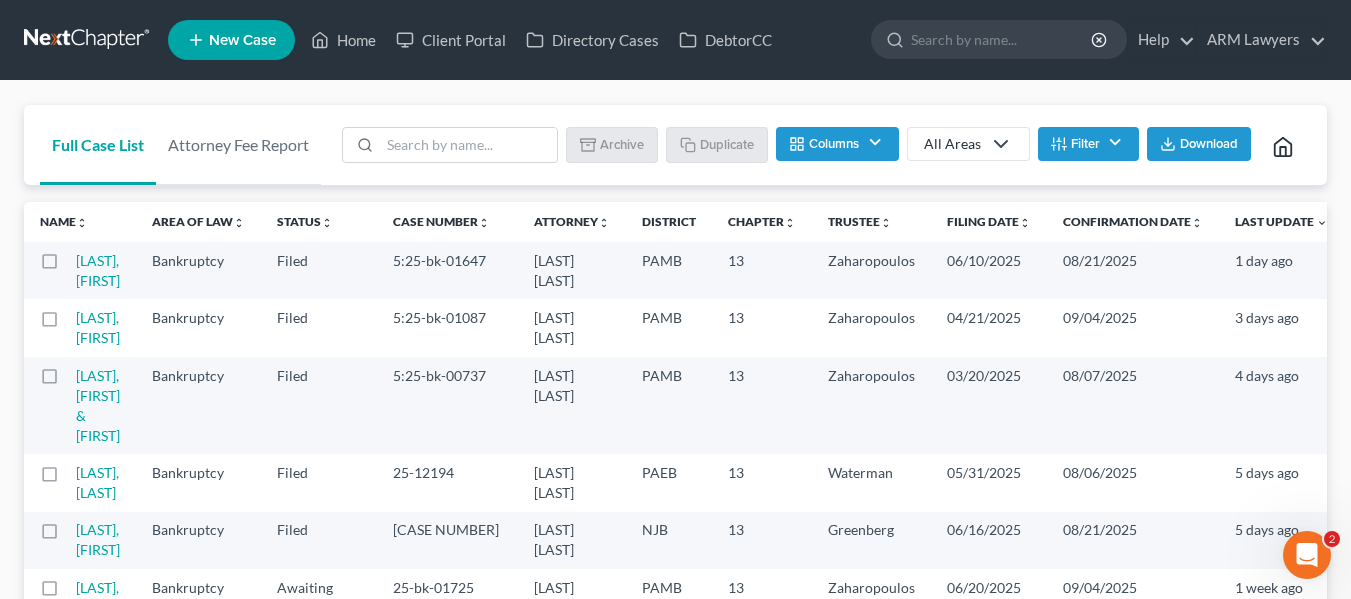 click 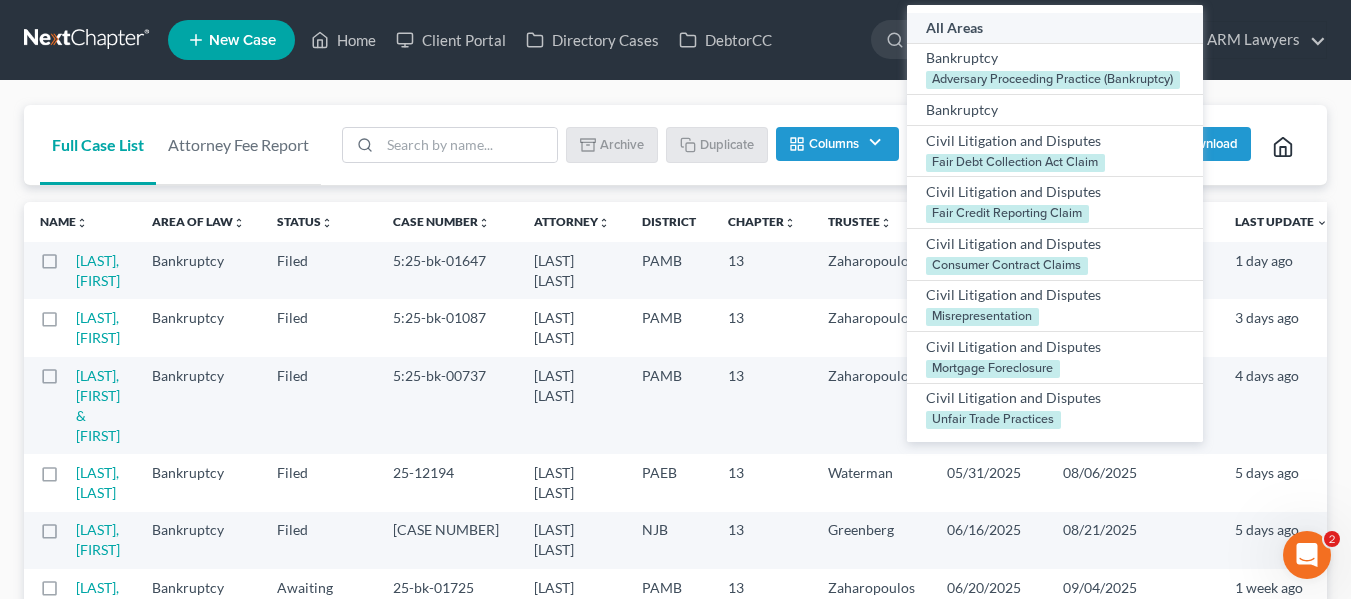 click on "Batch Download Archive Un-archive Duplicate Columns Attorney Case Number Area Of Law Chapter Client Address District Email IC Date Signing Date Confirmation Date Filing Date Filing User Judge Phone Referral Source Claims & Services Spouse Address Status Trustee Last Update
All Areas
All Areas
Bankruptcy
Adversary Proceeding Practice (Bankruptcy)
Bankruptcy
Civil Litigation and Disputes
Fair Debt Collection Act Claim
Civil Litigation and Disputes
Fair Credit Reporting Claim
Civil Litigation and Disputes
Consumer Contract Claims
Civil Litigation and Disputes
Misrepresentation
Civil Litigation and Disputes
Mortgage Foreclosure
Civil Litigation and Disputes
Unfair Trade Practices
Filter Status Filter... Answer Due Awaiting Confirmation Confirmed 7" at bounding box center (820, 145) 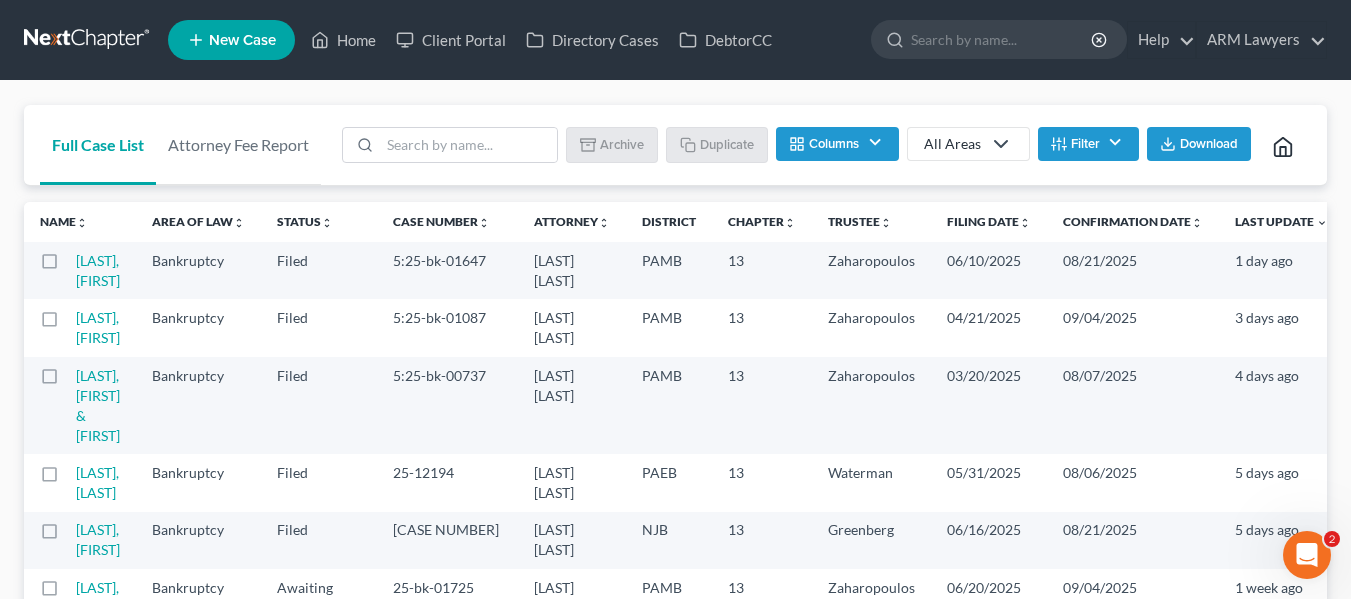 click on "Filter" at bounding box center (1088, 144) 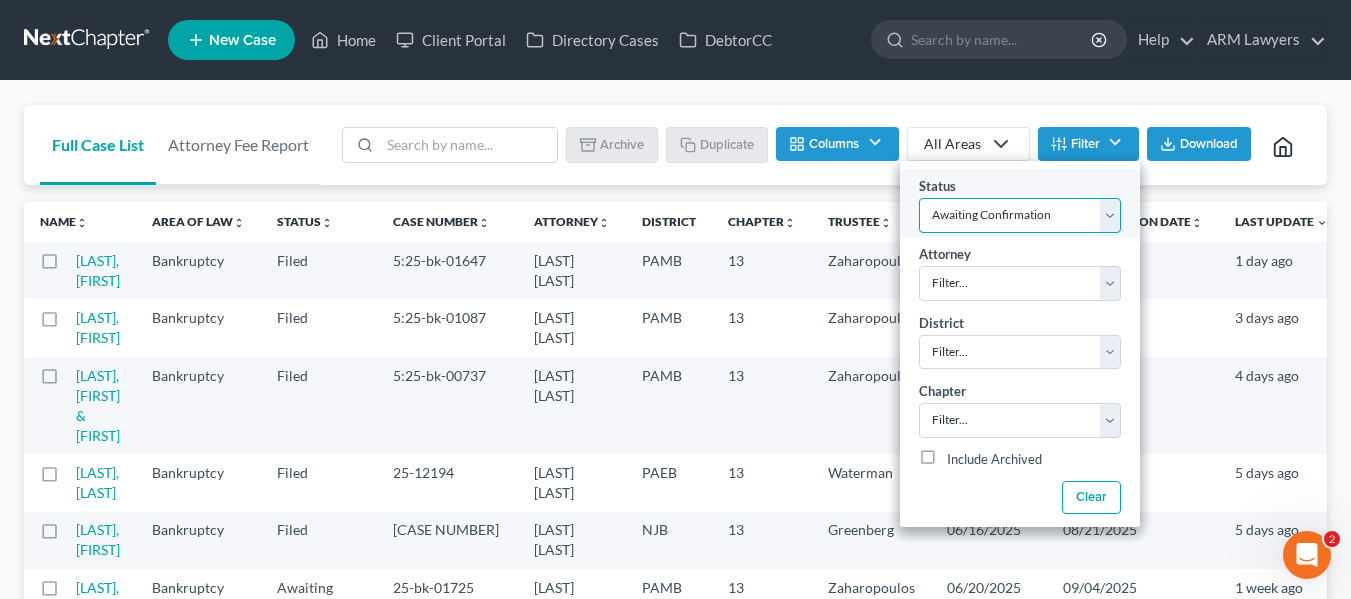 click on "Filter... Answer Due Awaiting Confirmation Awaiting Discharge Confirmed Could Not Contact Discharged Discovery Dismissed Filed In Progress Lead Lost Lead Pre-Trial Ready to File Ready to Prepare Re-Open Retained Service Set for 341 Settlement Negotiations To Review" at bounding box center [1020, 215] 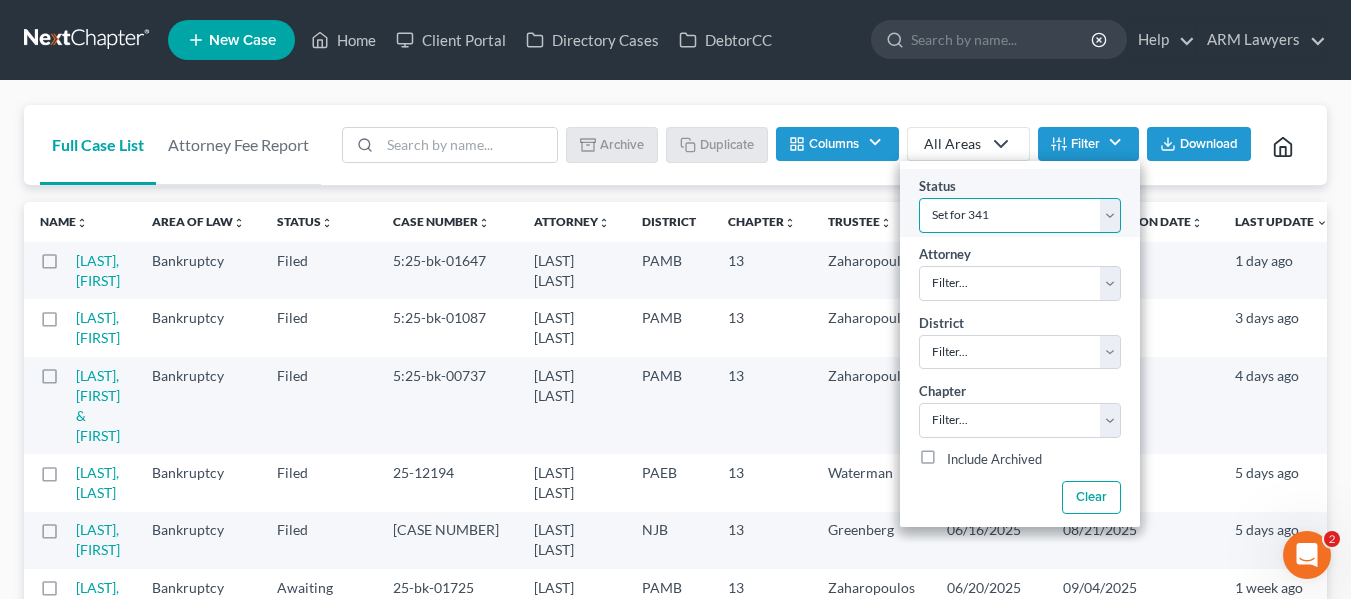 click on "Filter... Answer Due Awaiting Confirmation Awaiting Discharge Confirmed Could Not Contact Discharged Discovery Dismissed Filed In Progress Lead Lost Lead Pre-Trial Ready to File Ready to Prepare Re-Open Retained Service Set for 341 Settlement Negotiations To Review" at bounding box center (1020, 215) 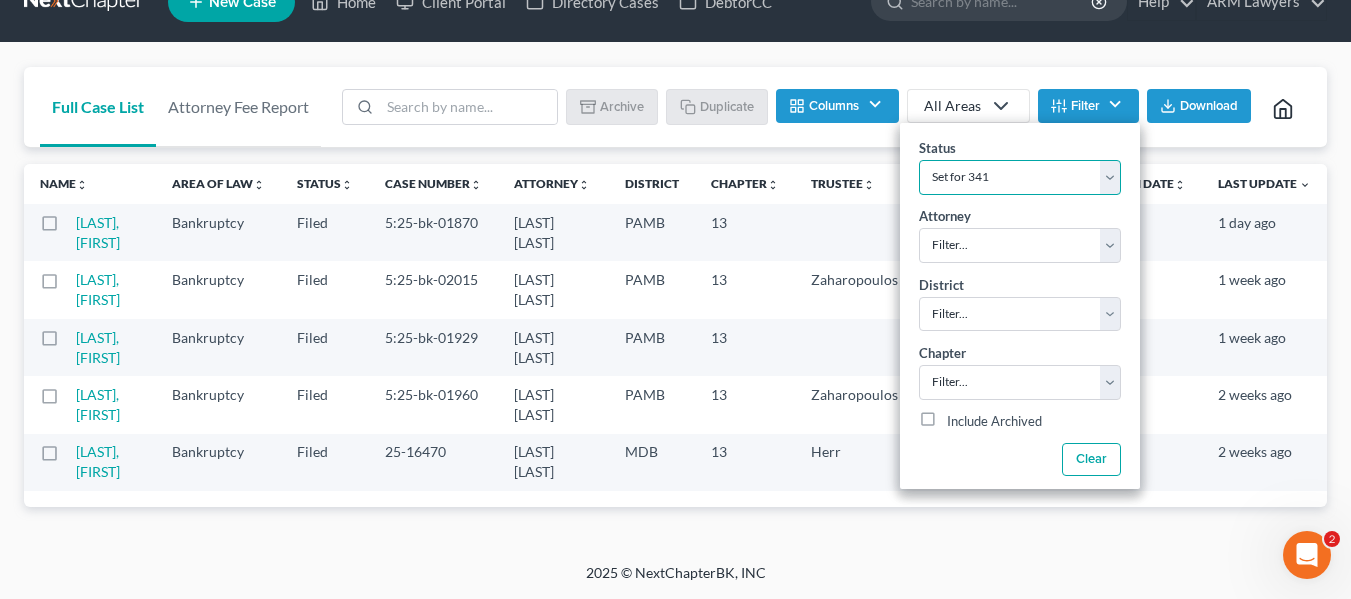 scroll, scrollTop: 0, scrollLeft: 0, axis: both 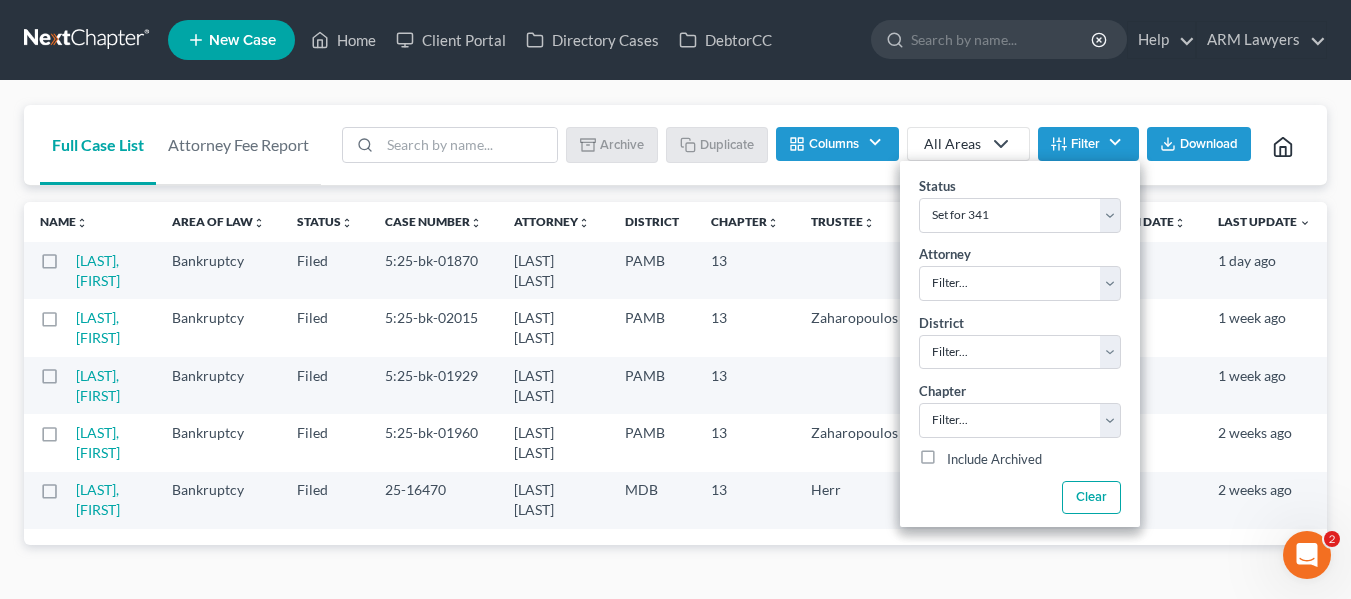 click on "Full Case List Attorney Fee Report         Batch Download Archive Un-archive Duplicate Columns Attorney Case Number Area Of Law Chapter Client Address District Email IC Date Signing Date Confirmation Date Filing Date Filing User Judge Phone Referral Source Claims & Services Spouse Address Status Trustee Last Update
All Areas
All Areas
Bankruptcy
Adversary Proceeding Practice (Bankruptcy)
Bankruptcy
Civil Litigation and Disputes
Fair Debt Collection Act Claim
Civil Litigation and Disputes
Fair Credit Reporting Claim
Civil Litigation and Disputes
Consumer Contract Claims
Civil Litigation and Disputes
Misrepresentation
Civil Litigation and Disputes
Mortgage Foreclosure
Civil Litigation and Disputes
Unfair Trade Practices
Filter Status Filter... Filed 7" at bounding box center (675, 341) 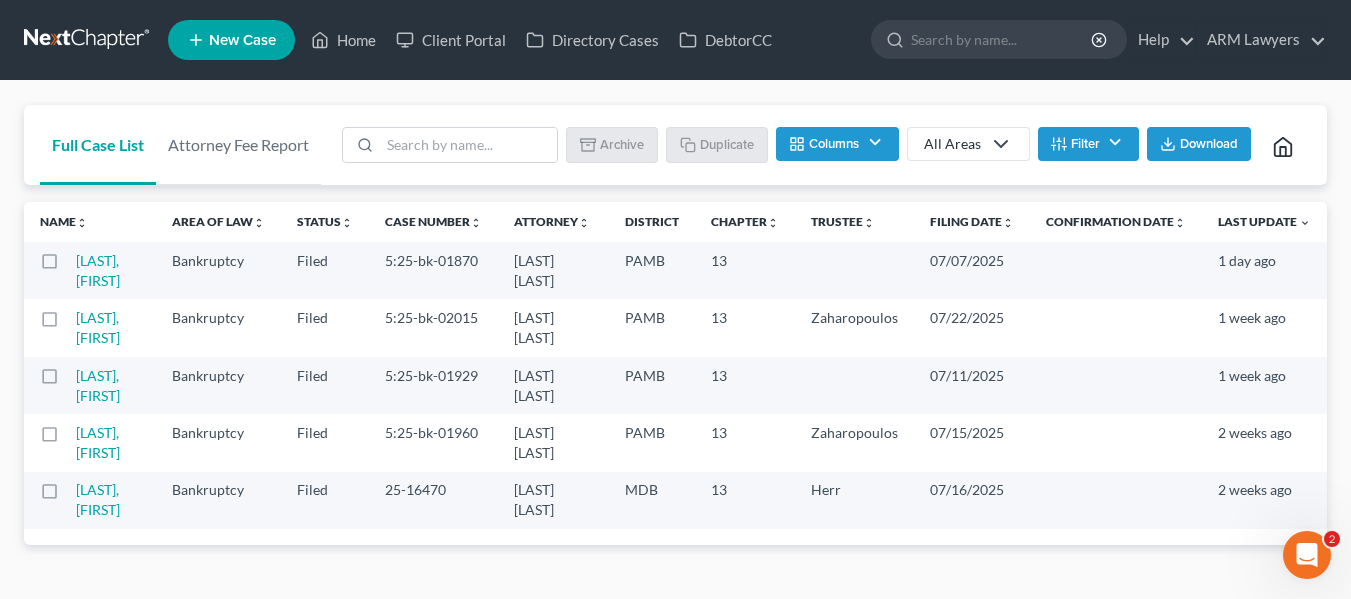 click on "Filter" at bounding box center (1088, 144) 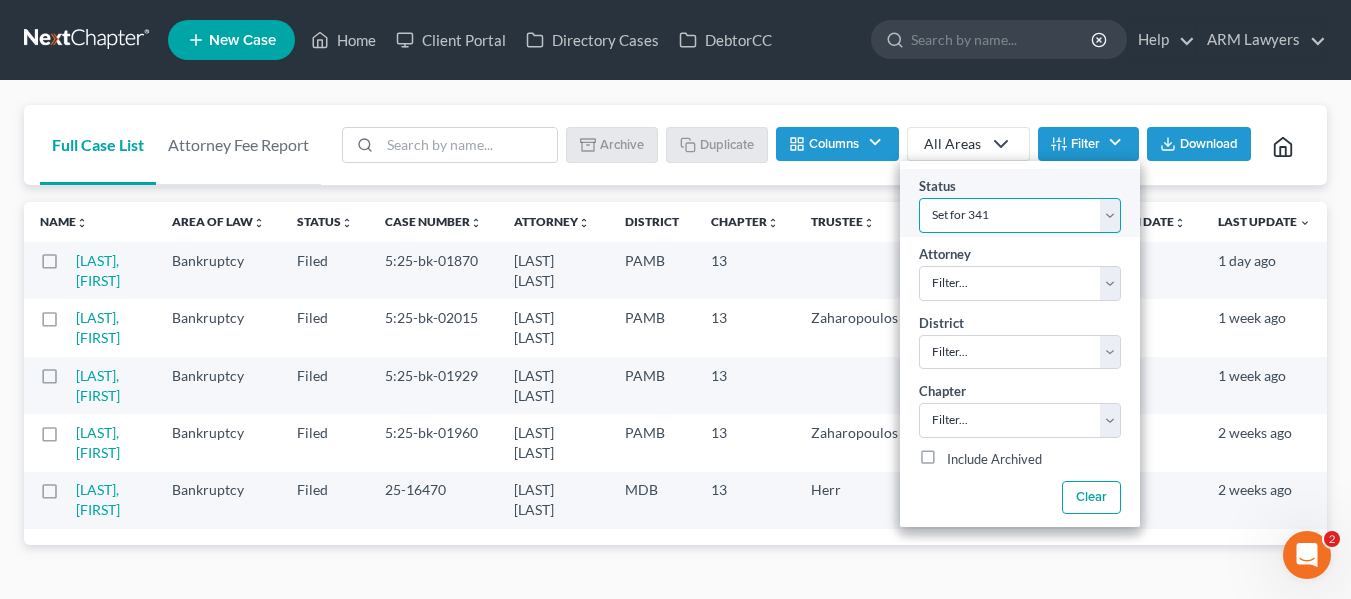 click on "Filter... Answer Due Awaiting Confirmation Awaiting Discharge Confirmed Could Not Contact Discharged Discovery Dismissed Filed In Progress Lead Lost Lead Pre-Trial Ready to File Ready to Prepare Re-Open Retained Service Set for 341 Settlement Negotiations To Review" at bounding box center [1020, 215] 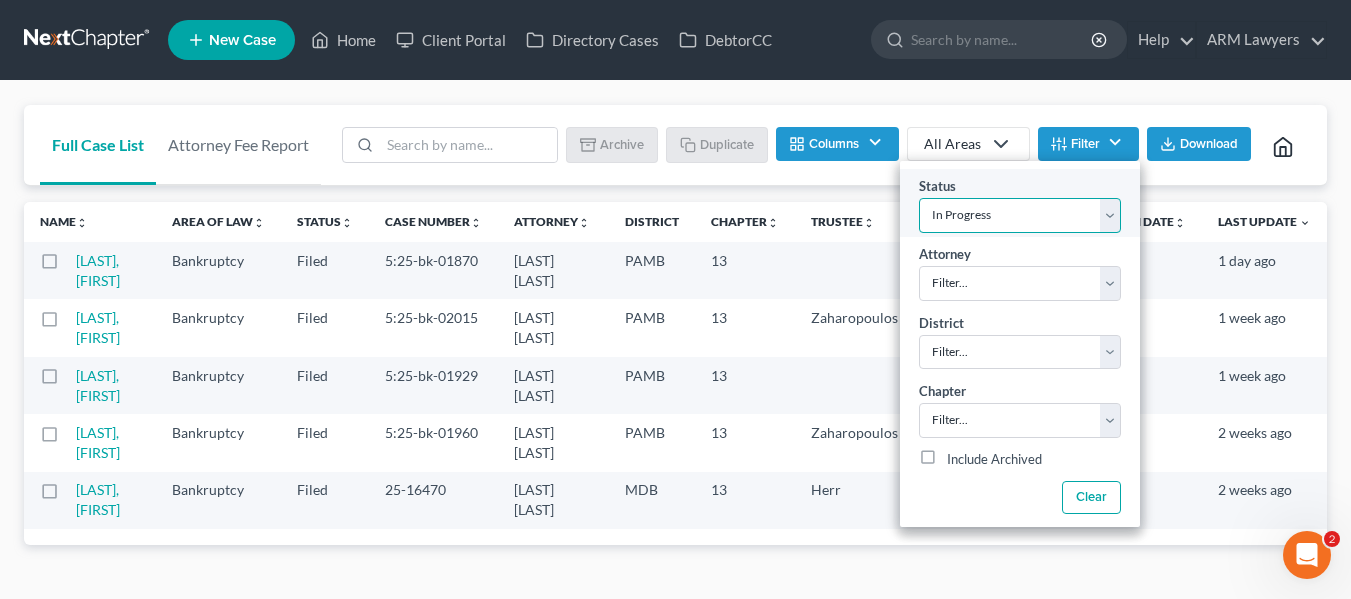 click on "Filter... Answer Due Awaiting Confirmation Awaiting Discharge Confirmed Could Not Contact Discharged Discovery Dismissed Filed In Progress Lead Lost Lead Pre-Trial Ready to File Ready to Prepare Re-Open Retained Service Set for 341 Settlement Negotiations To Review" at bounding box center [1020, 215] 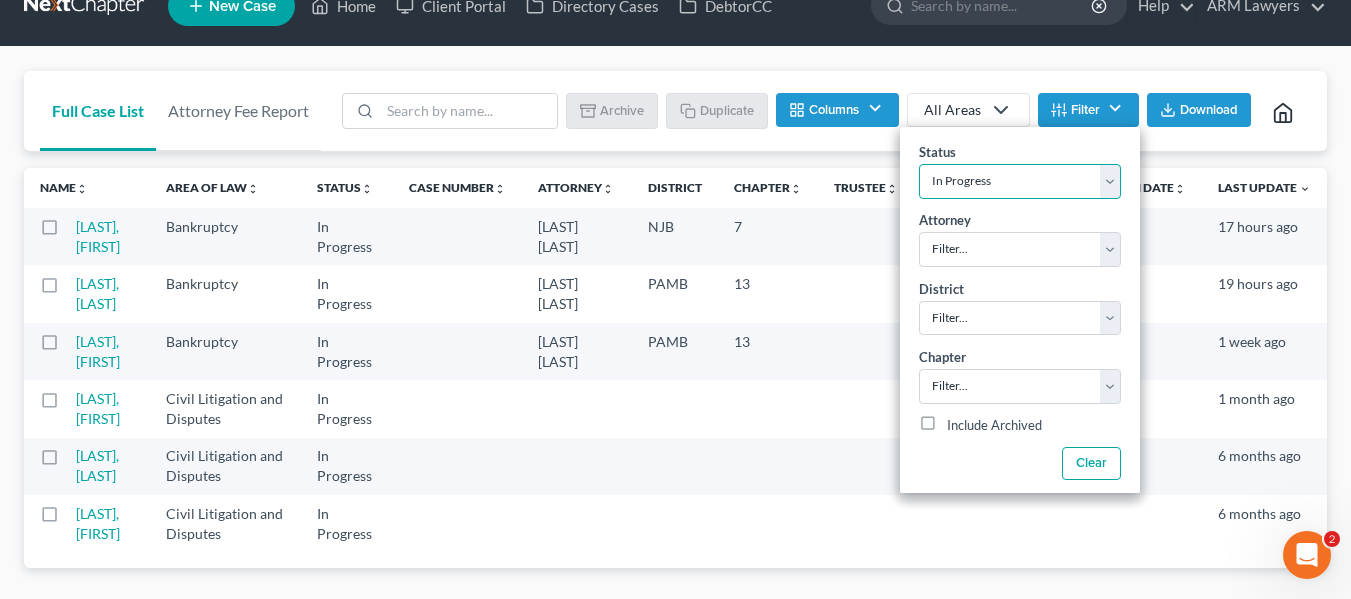 scroll, scrollTop: 95, scrollLeft: 0, axis: vertical 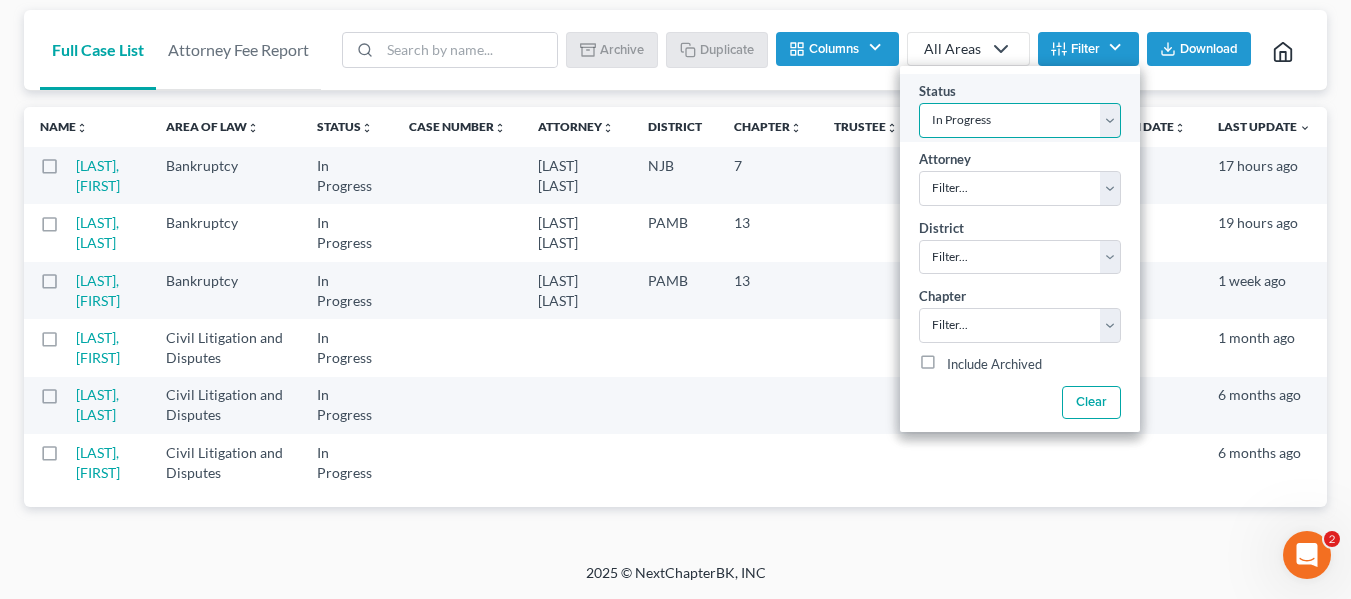 click on "Filter... Answer Due Awaiting Confirmation Awaiting Discharge Confirmed Could Not Contact Discharged Discovery Dismissed Filed In Progress Lead Lost Lead Pre-Trial Ready to File Ready to Prepare Re-Open Retained Service Set for 341 Settlement Negotiations To Review" at bounding box center (1020, 120) 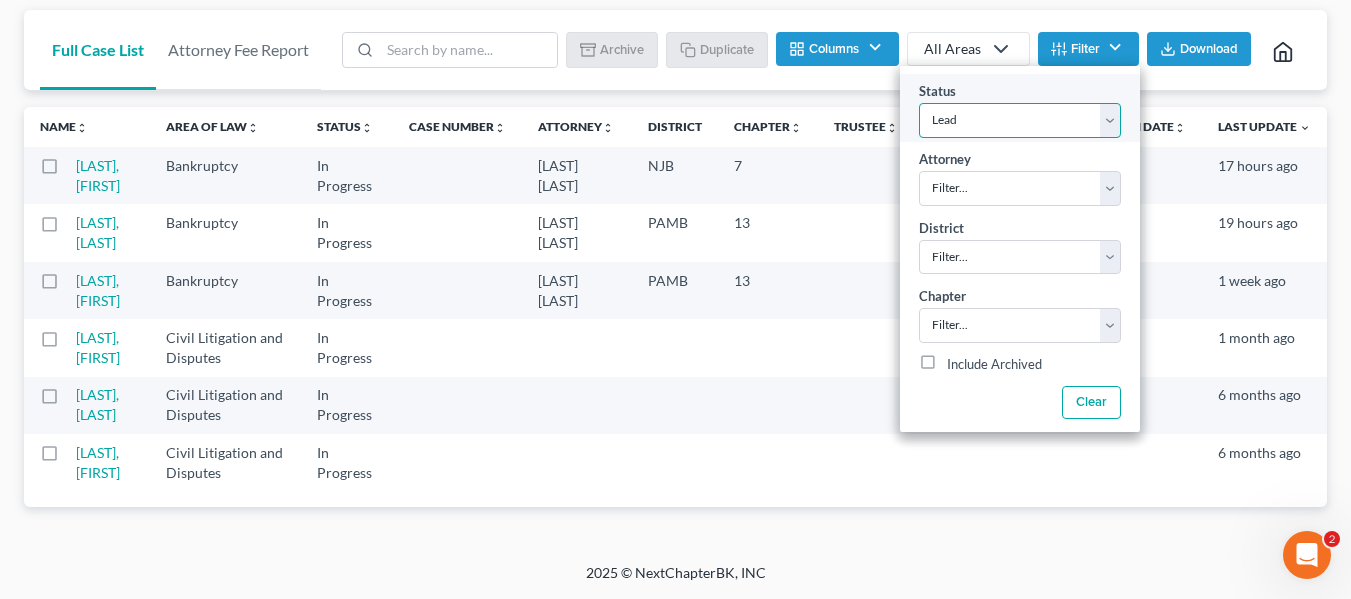 click on "Filter... Answer Due Awaiting Confirmation Awaiting Discharge Confirmed Could Not Contact Discharged Discovery Dismissed Filed In Progress Lead Lost Lead Pre-Trial Ready to File Ready to Prepare Re-Open Retained Service Set for 341 Settlement Negotiations To Review" at bounding box center (1020, 120) 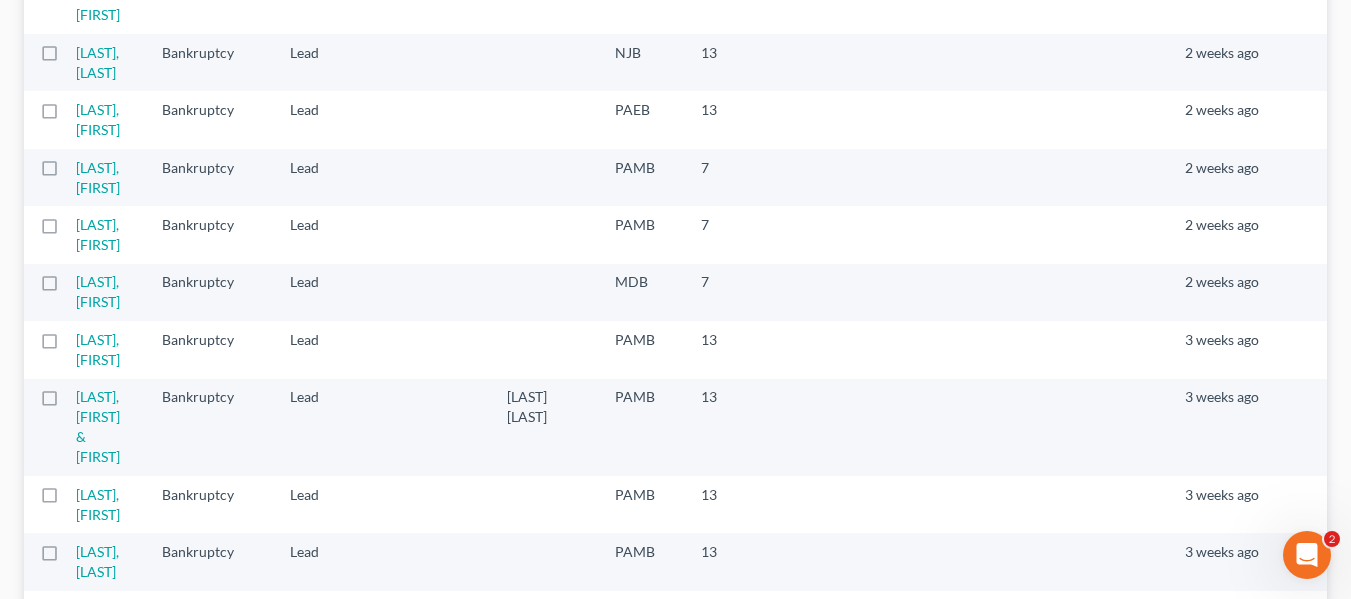 scroll, scrollTop: 800, scrollLeft: 0, axis: vertical 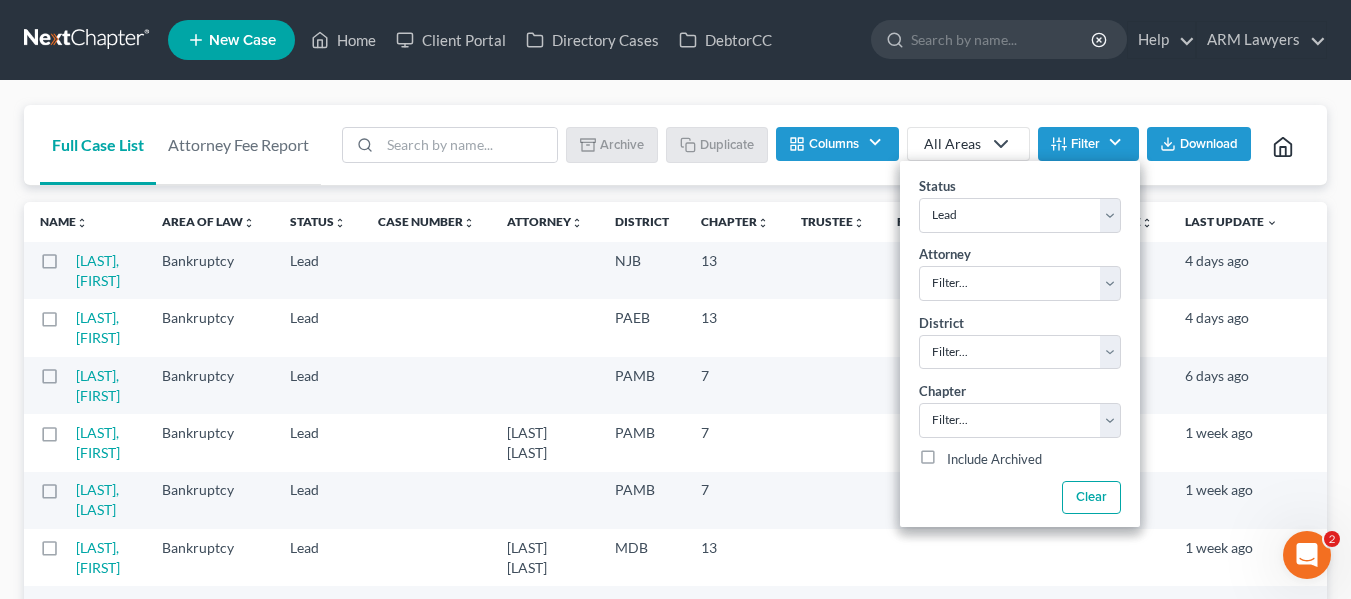 click on "Full Case List" at bounding box center [98, 145] 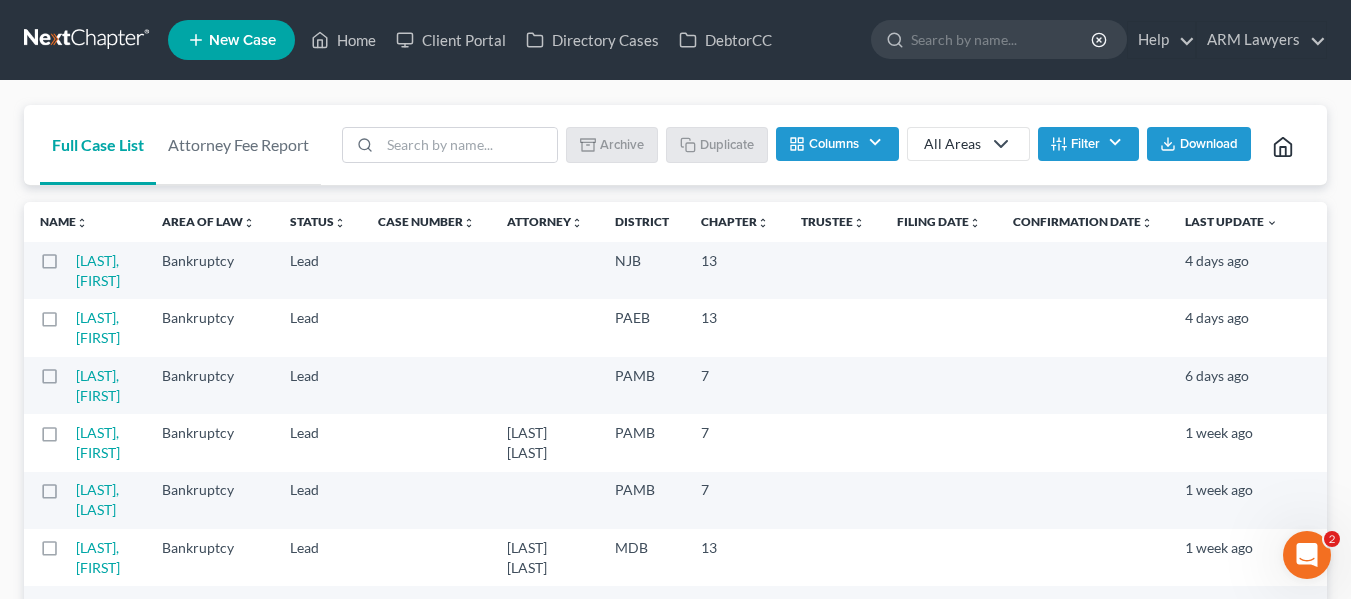 click 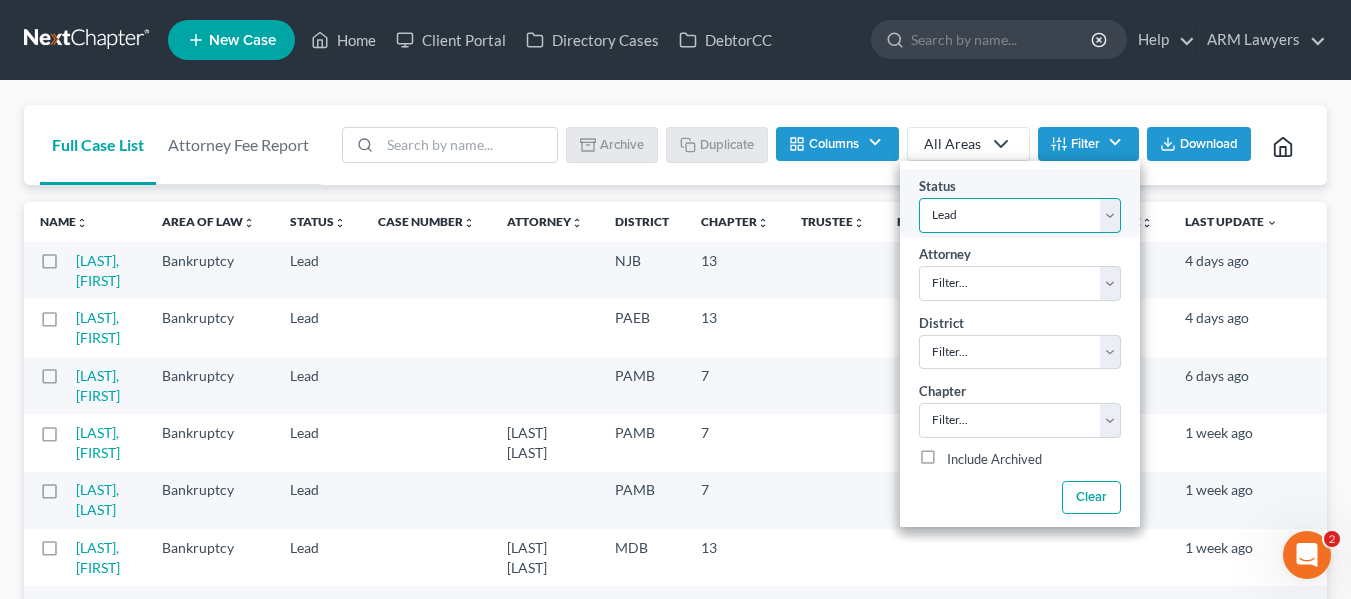 click on "Filter... Answer Due Awaiting Confirmation Awaiting Discharge Confirmed Could Not Contact Discharged Discovery Dismissed Filed In Progress Lead Lost Lead Pre-Trial Ready to File Ready to Prepare Re-Open Retained Service Set for 341 Settlement Negotiations To Review" at bounding box center (1020, 215) 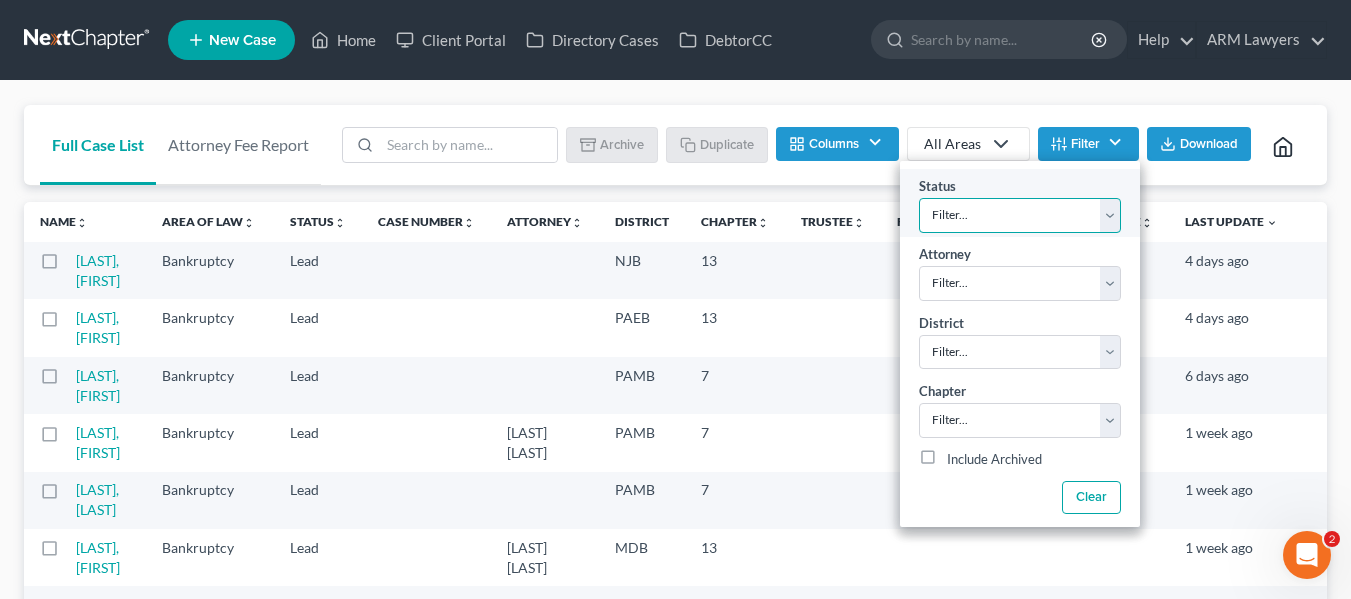 click on "Filter... Answer Due Awaiting Confirmation Awaiting Discharge Confirmed Could Not Contact Discharged Discovery Dismissed Filed In Progress Lead Lost Lead Pre-Trial Ready to File Ready to Prepare Re-Open Retained Service Set for 341 Settlement Negotiations To Review" at bounding box center [1020, 215] 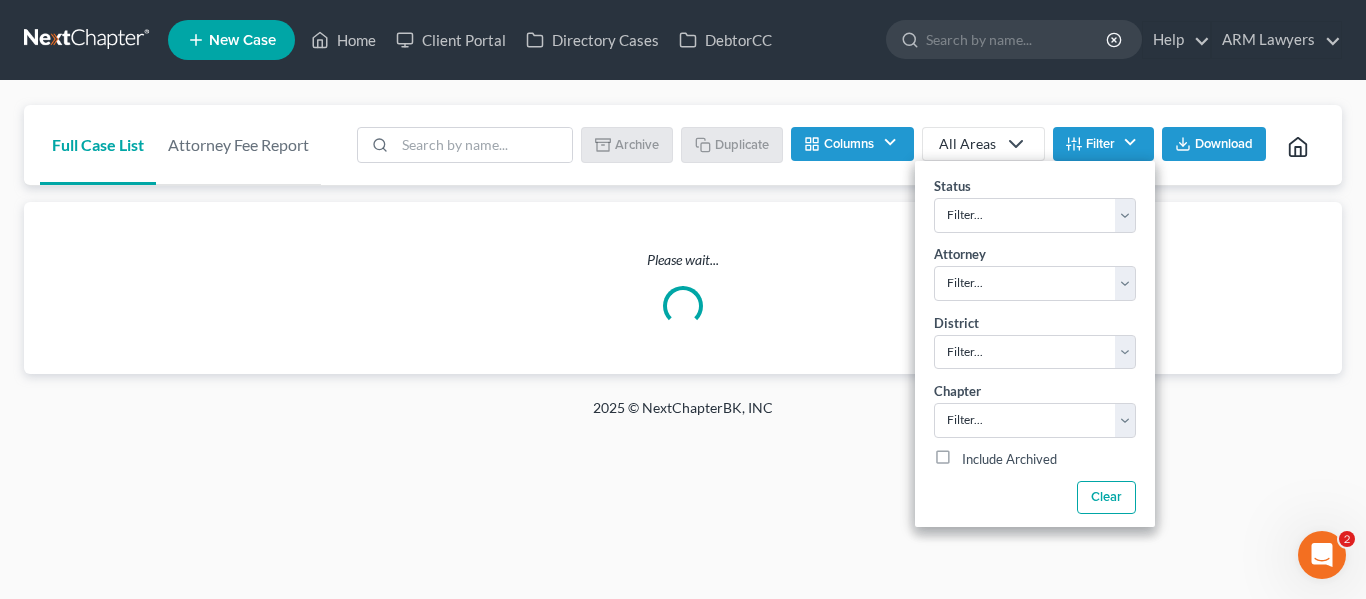 click on "Full Case List Attorney Fee Report         Batch Download Archive Un-archive Duplicate Columns Attorney Case Number Area Of Law Chapter Client Address District Email IC Date Signing Date Confirmation Date Filing Date Filing User Judge Phone Referral Source Claims & Services Spouse Address Status Trustee Last Update
All Areas
All Areas
Bankruptcy
Adversary Proceeding Practice (Bankruptcy)
Bankruptcy
Civil Litigation and Disputes
Fair Debt Collection Act Claim
Civil Litigation and Disputes
Fair Credit Reporting Claim
Civil Litigation and Disputes
Consumer Contract Claims
Civil Litigation and Disputes
Misrepresentation
Civil Litigation and Disputes
Mortgage Foreclosure
Civil Litigation and Disputes
Unfair Trade Practices
Filter Status Filter... Filed 7" at bounding box center (683, 239) 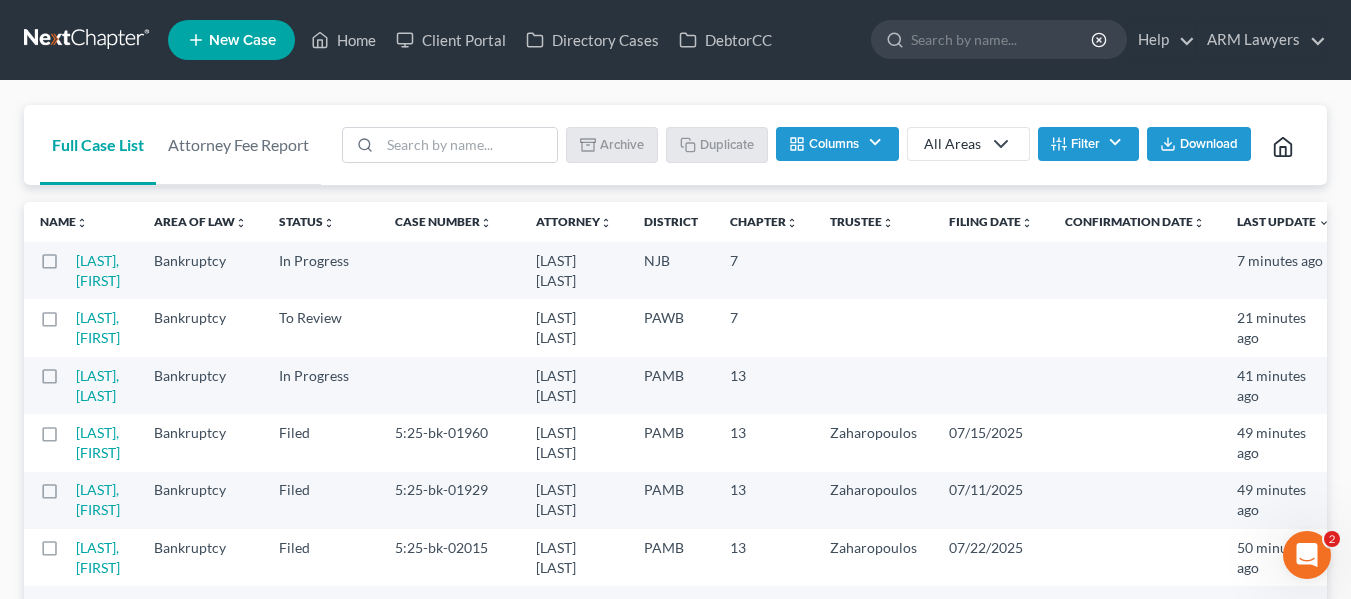 click on "All Areas" at bounding box center (952, 144) 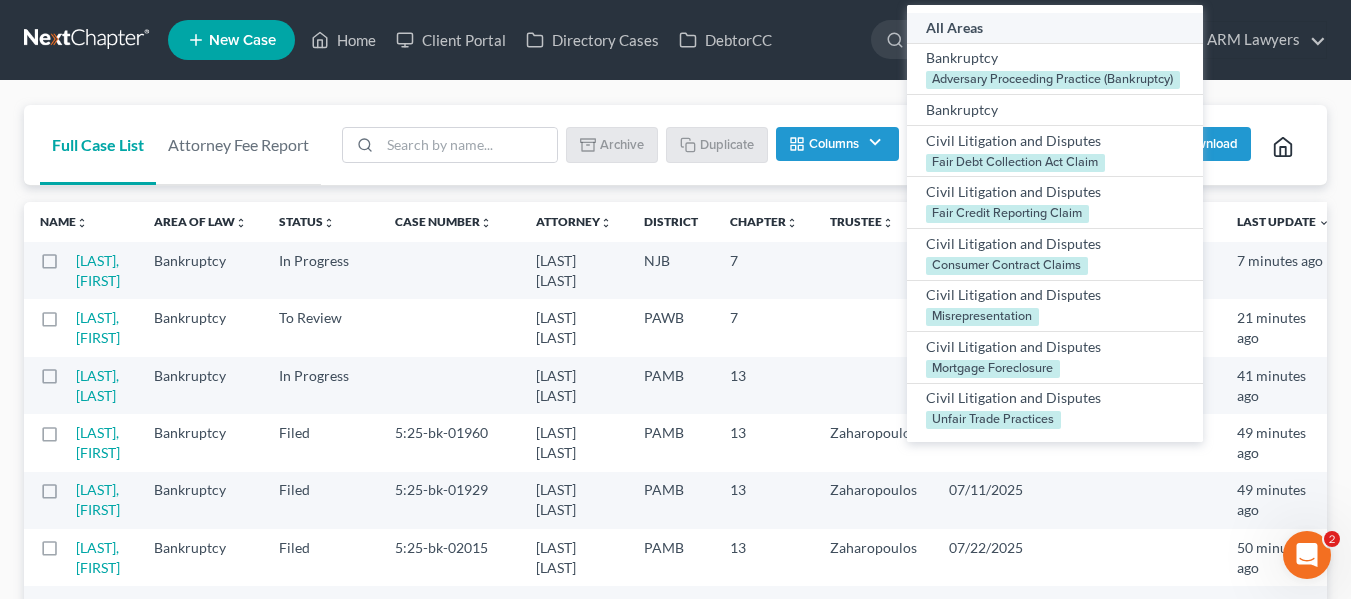 click on "Full Case List Attorney Fee Report         Batch Download Archive Un-archive Duplicate Columns Attorney Case Number Area Of Law Chapter Client Address District Email IC Date Signing Date Confirmation Date Filing Date Filing User Judge Phone Referral Source Claims & Services Spouse Address Status Trustee Last Update
All Areas
All Areas
Bankruptcy
Adversary Proceeding Practice (Bankruptcy)
Bankruptcy
Civil Litigation and Disputes
Fair Debt Collection Act Claim
Civil Litigation and Disputes
Fair Credit Reporting Claim
Civil Litigation and Disputes
Consumer Contract Claims
Civil Litigation and Disputes
Misrepresentation
Civil Litigation and Disputes
Mortgage Foreclosure
Civil Litigation and Disputes
Unfair Trade Practices
Filter Status Filter... Filed 7" at bounding box center (675, 1744) 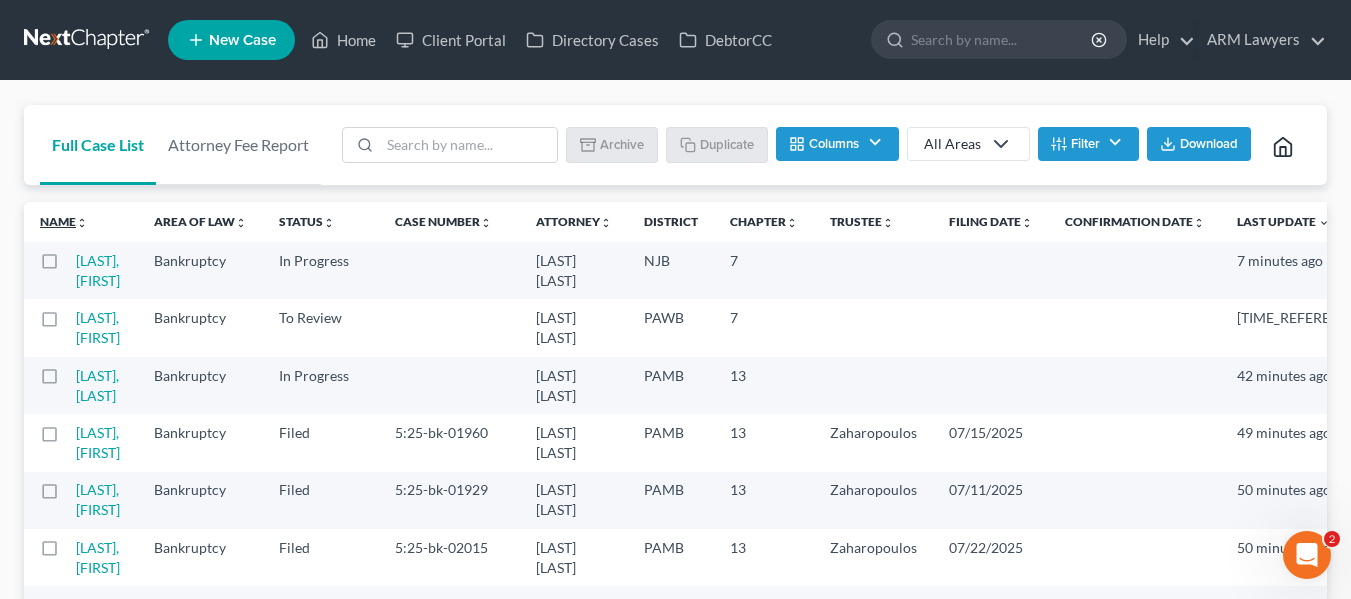 click on "Name
unfold_more
expand_more
expand_less" at bounding box center (64, 221) 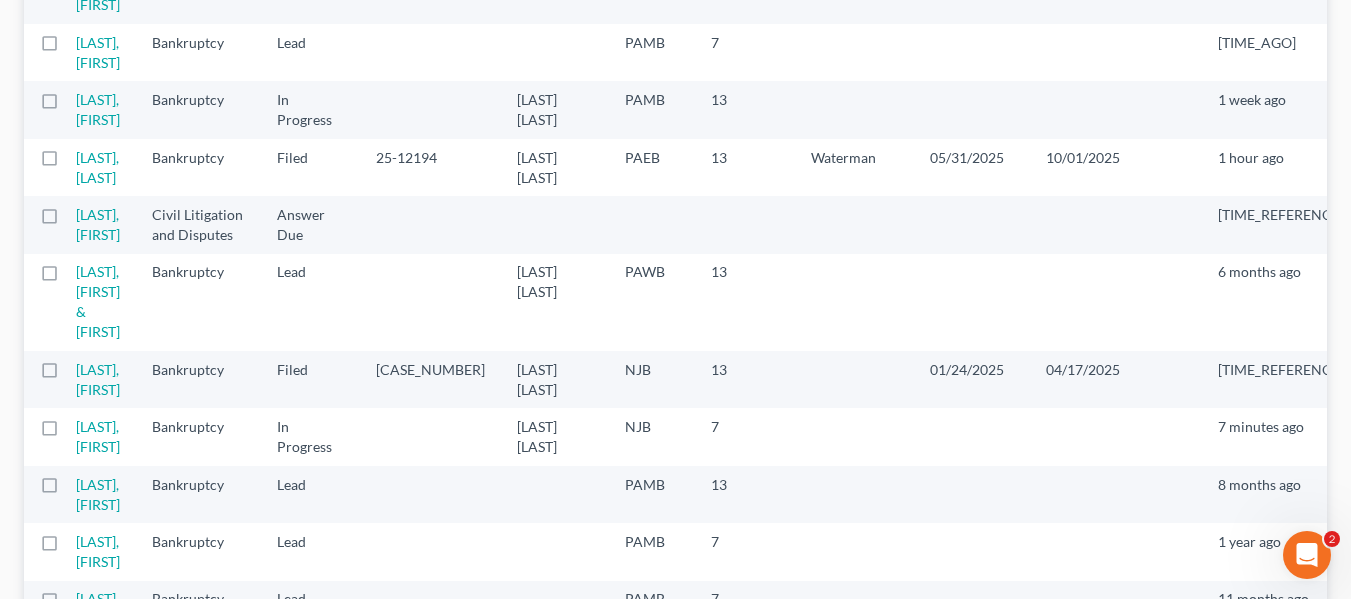 scroll, scrollTop: 2465, scrollLeft: 0, axis: vertical 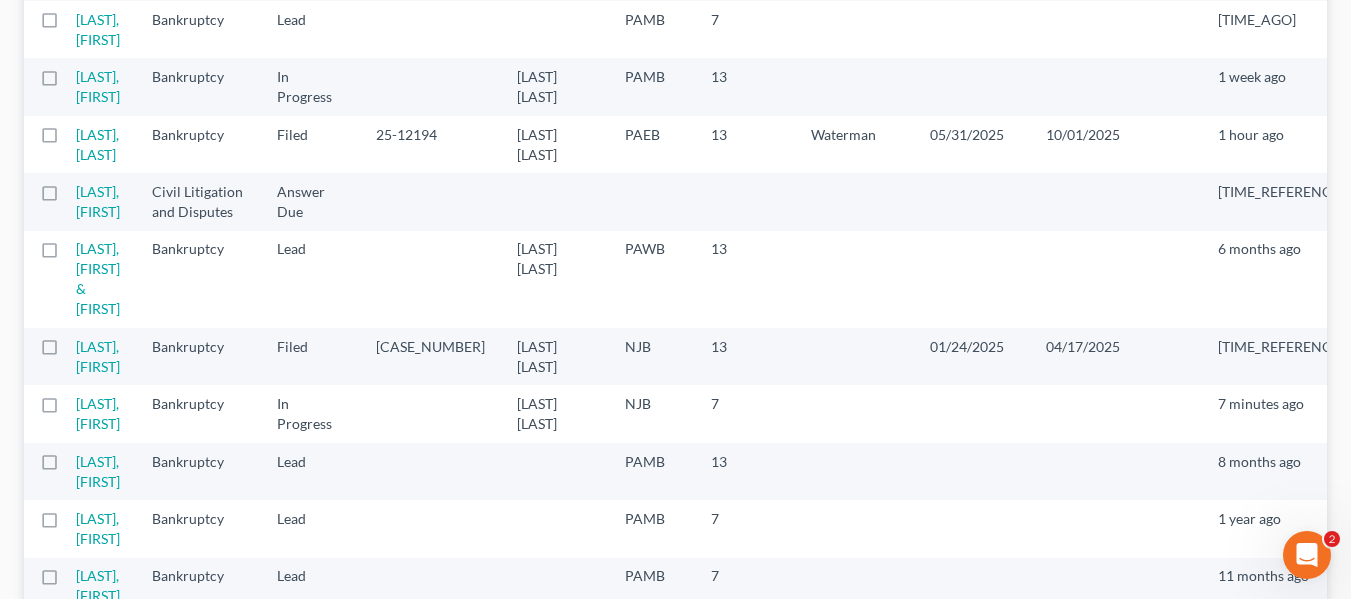 click on "Next Page" at bounding box center [676, 831] 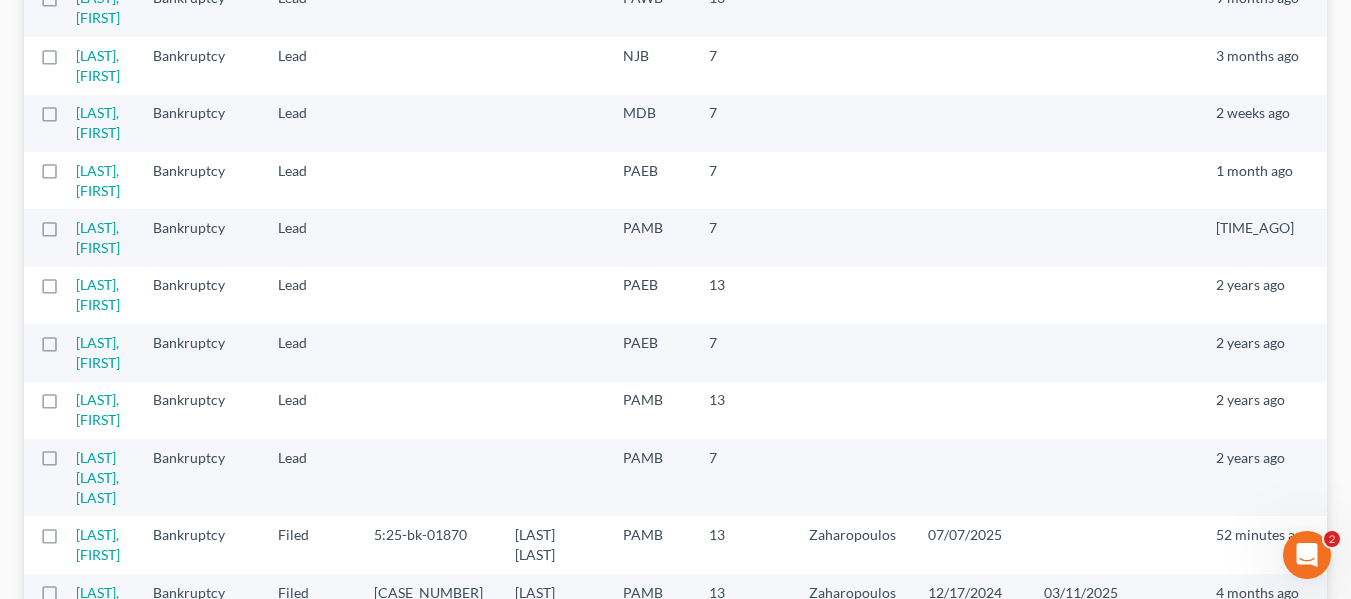 scroll, scrollTop: 2325, scrollLeft: 0, axis: vertical 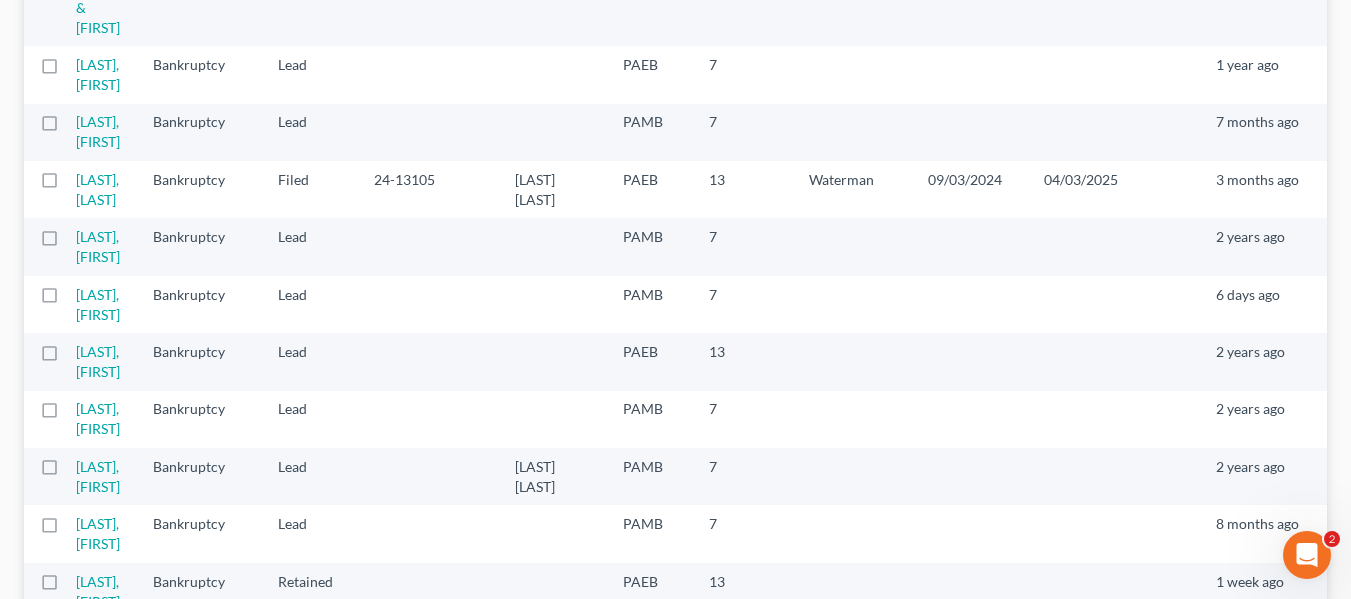 click on "Previous Page" at bounding box center [612, 951] 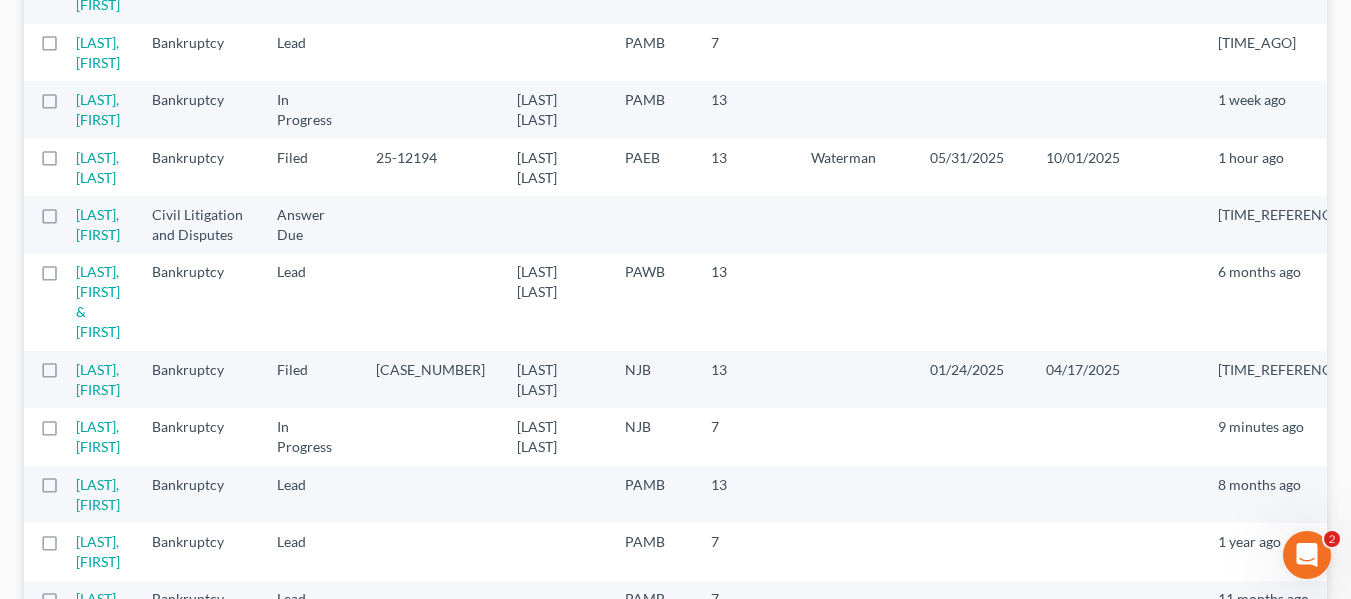 scroll, scrollTop: 2465, scrollLeft: 0, axis: vertical 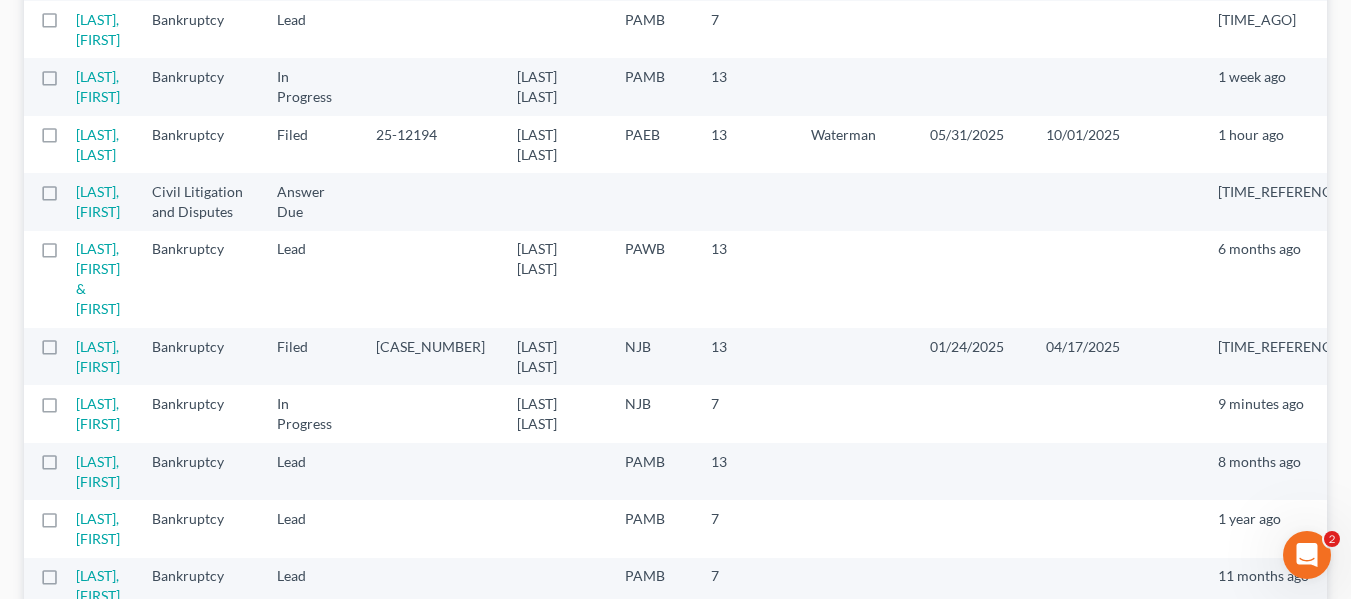 click on "Next Page" at bounding box center [676, 831] 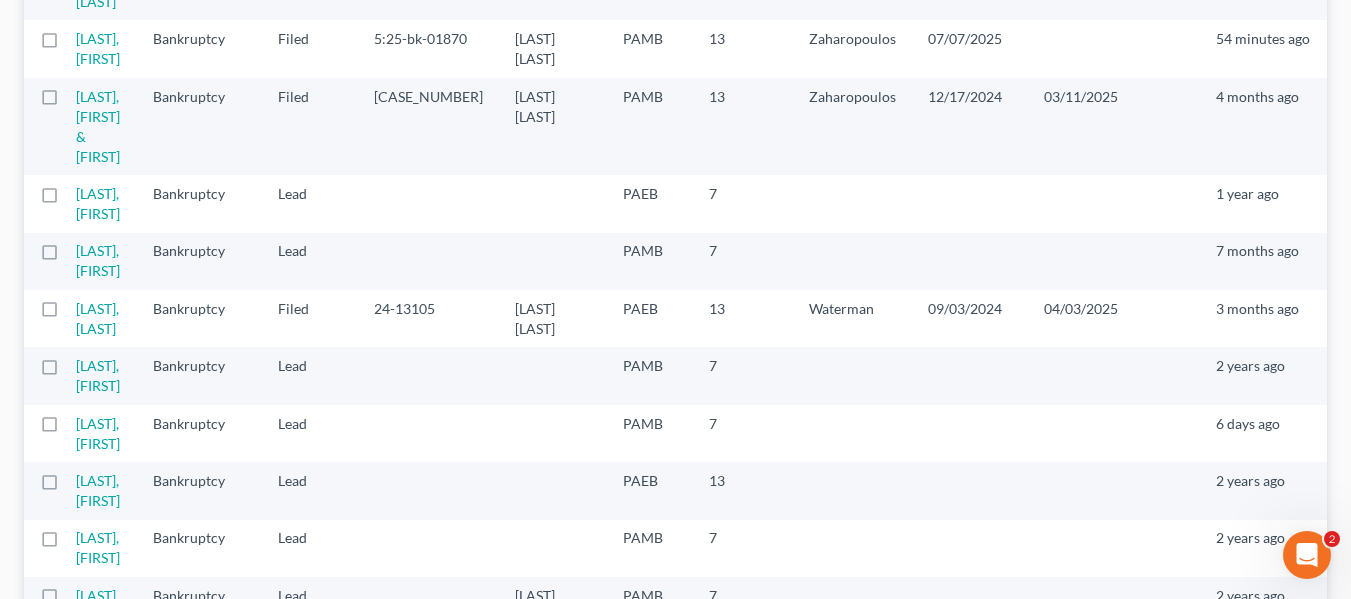 scroll, scrollTop: 2325, scrollLeft: 0, axis: vertical 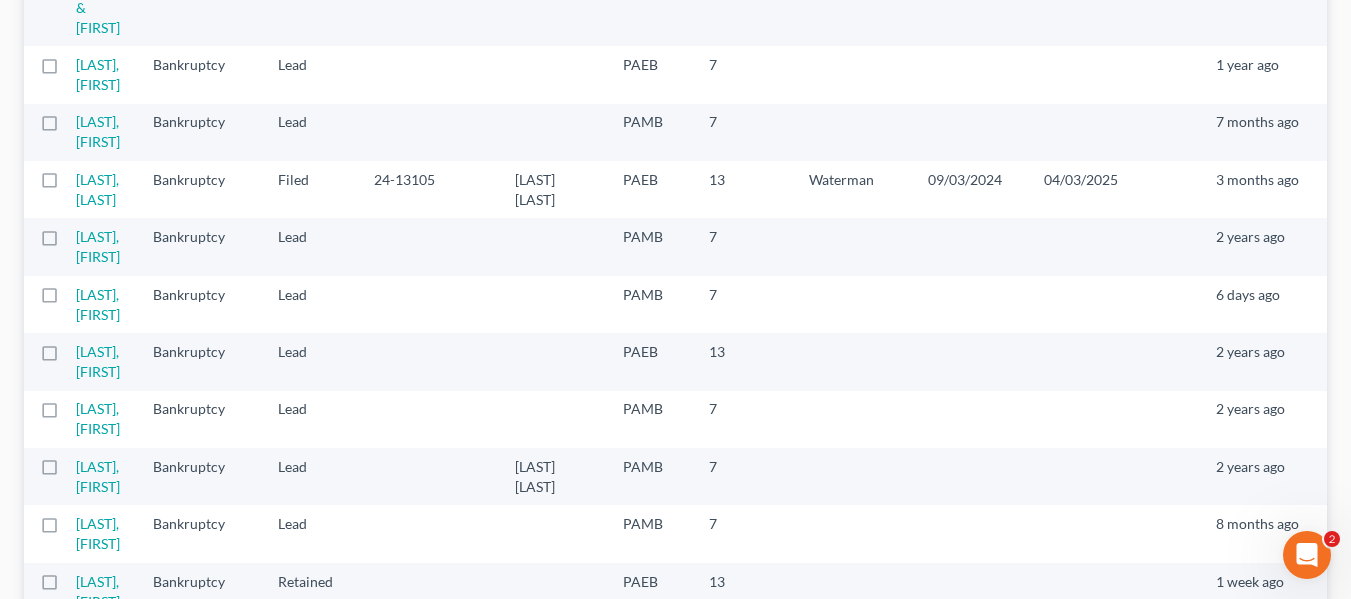 click on "Next Page" at bounding box center [753, 951] 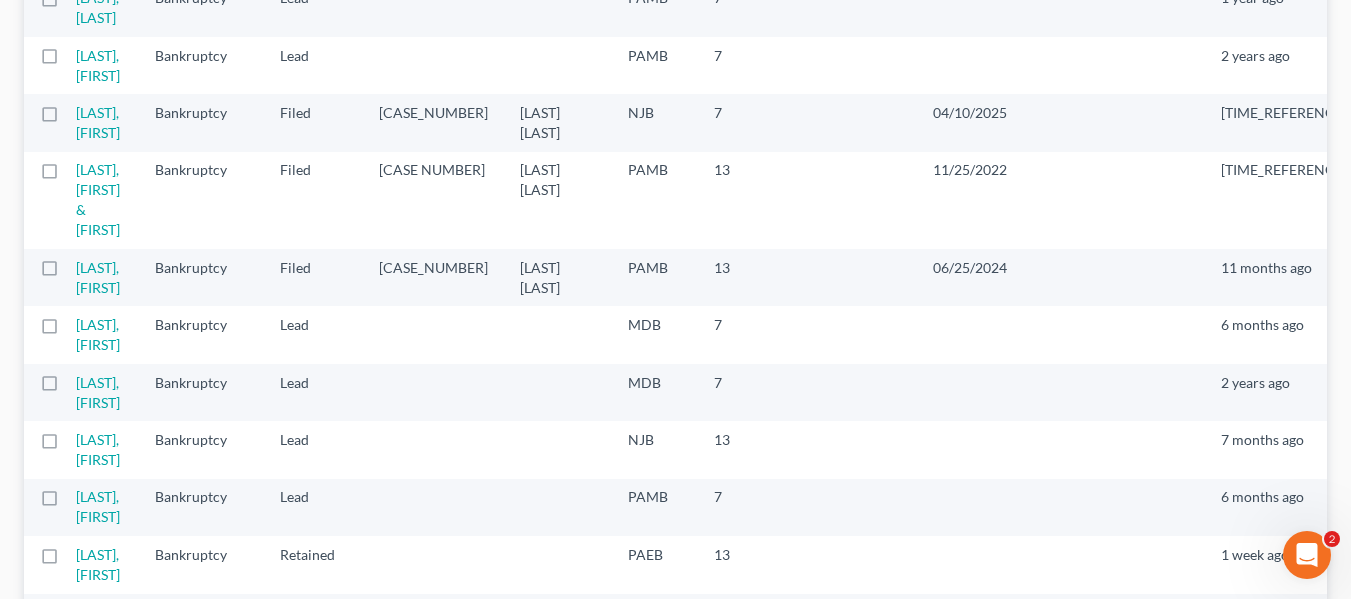 scroll, scrollTop: 2645, scrollLeft: 0, axis: vertical 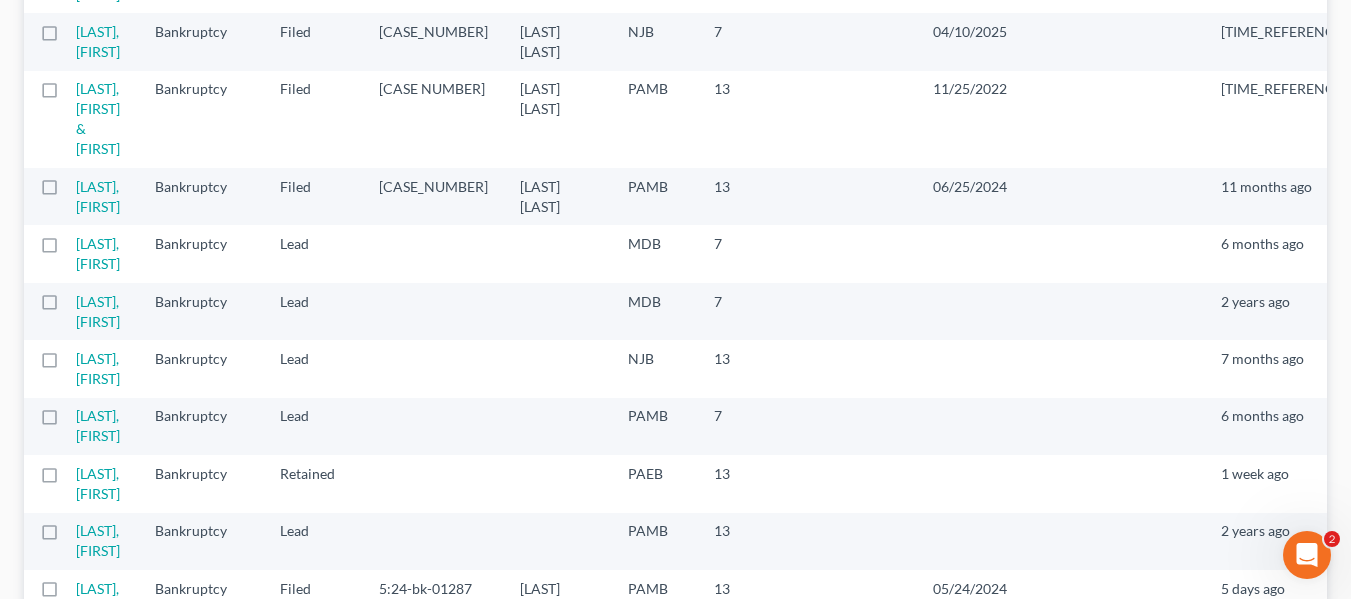 click on "Next Page" at bounding box center (753, 671) 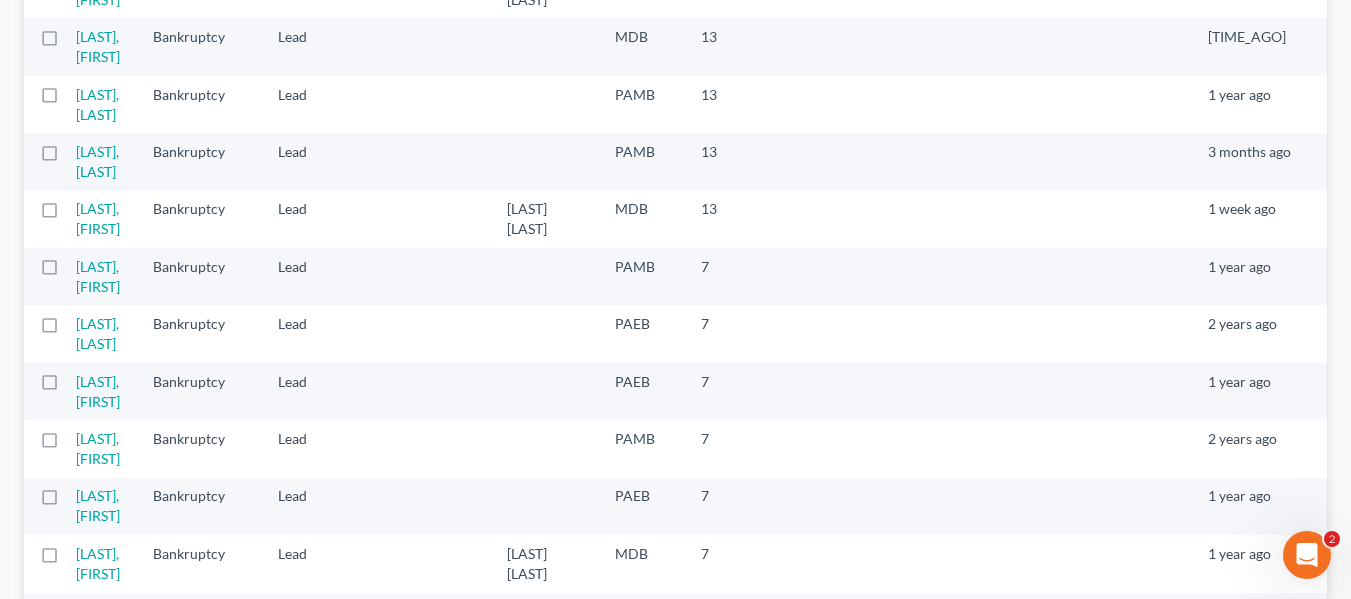 scroll, scrollTop: 2600, scrollLeft: 0, axis: vertical 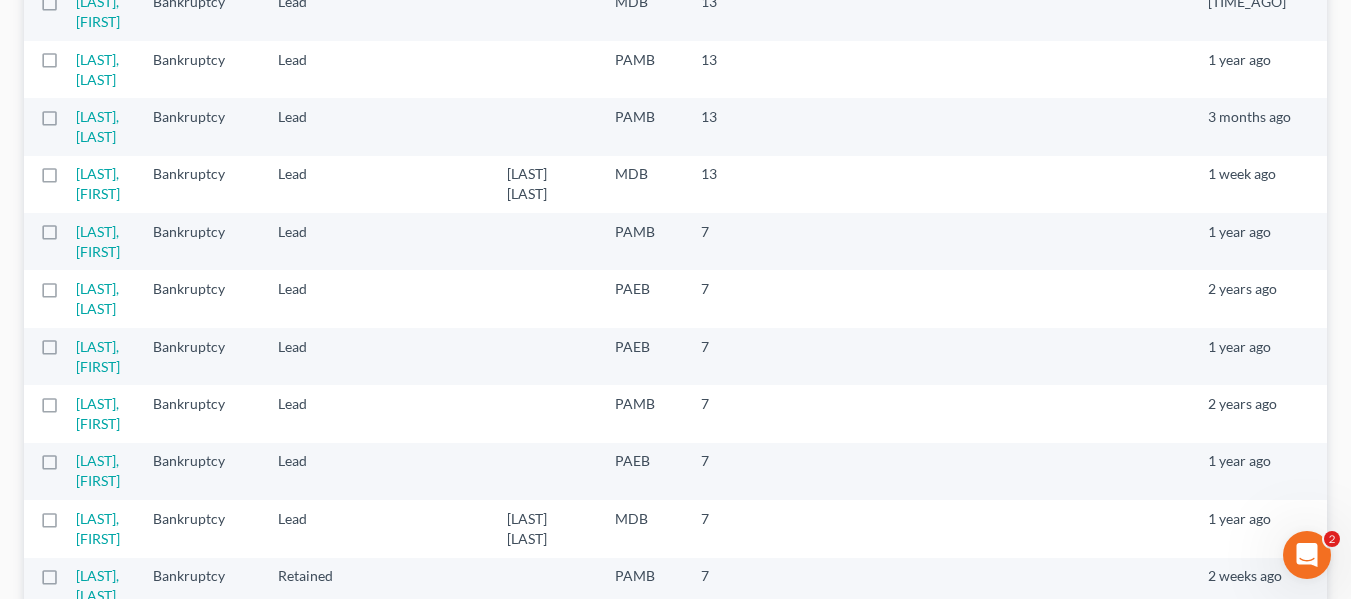 click on "Next Page" at bounding box center (753, 756) 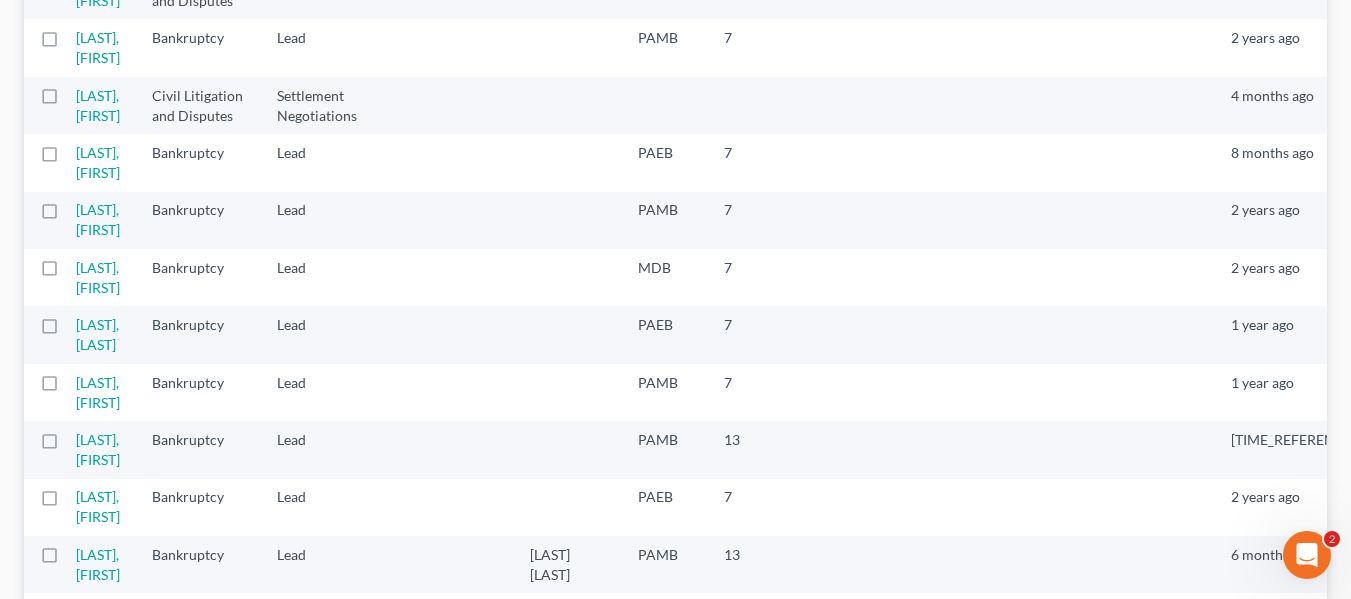 scroll, scrollTop: 2205, scrollLeft: 0, axis: vertical 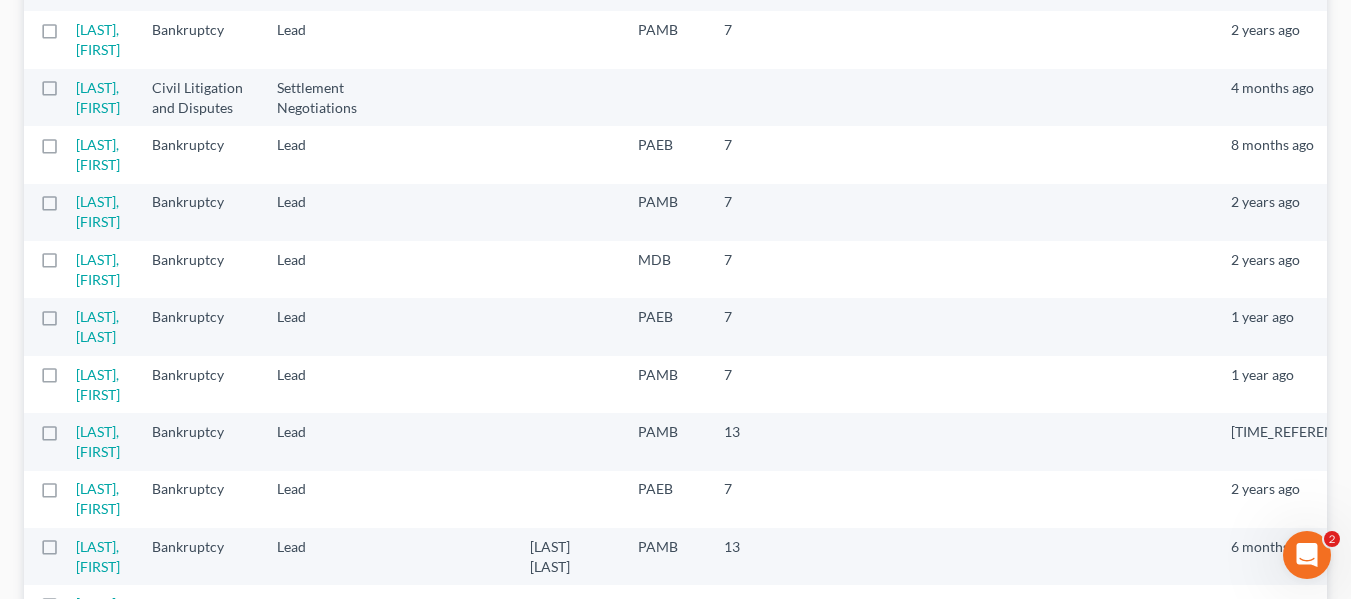 click on "Next Page" at bounding box center [753, 1071] 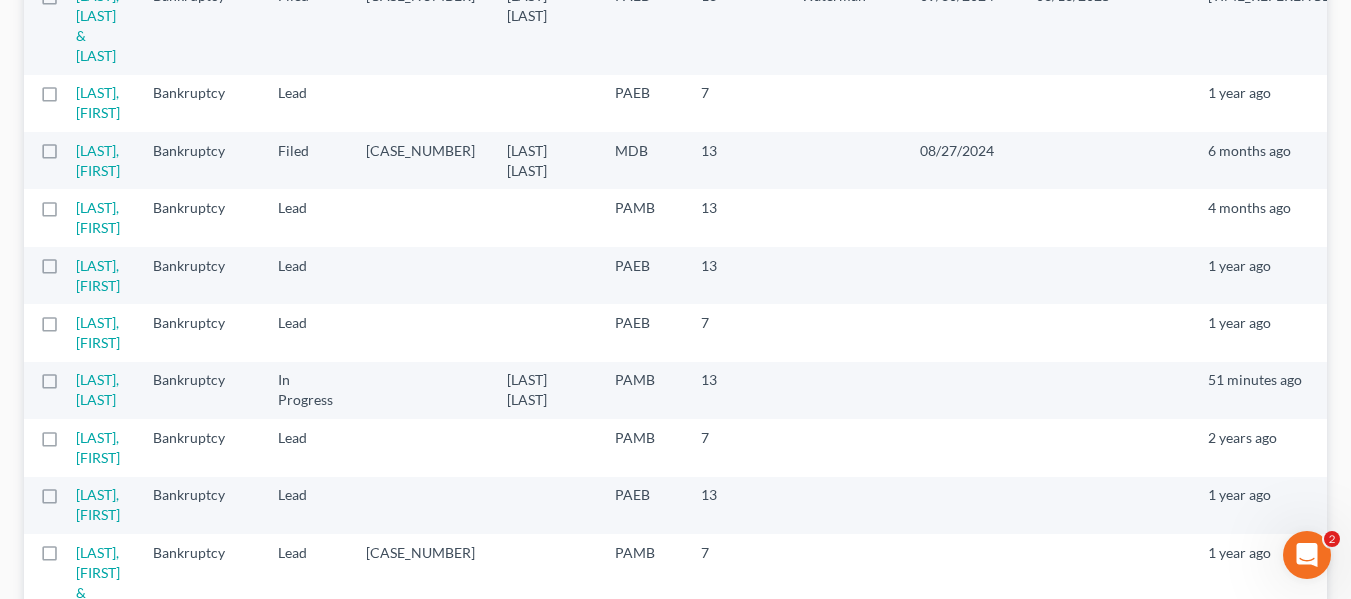 scroll, scrollTop: 2585, scrollLeft: 0, axis: vertical 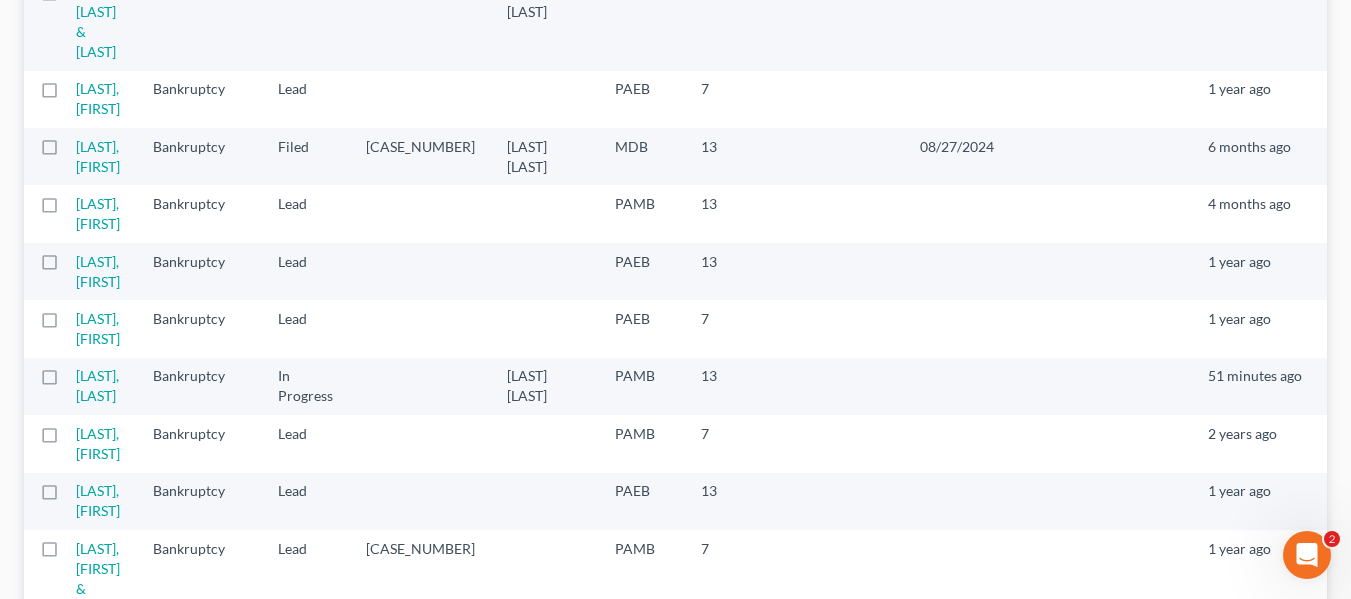 click on "Next Page" at bounding box center (753, 671) 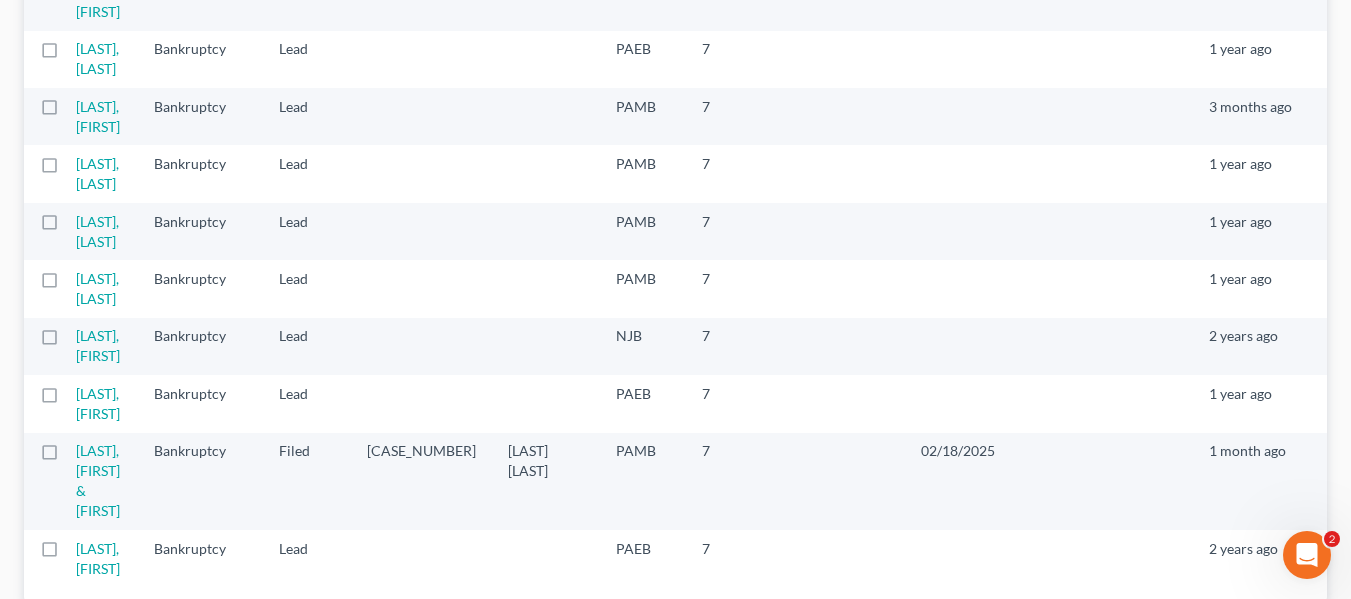 scroll, scrollTop: 2725, scrollLeft: 0, axis: vertical 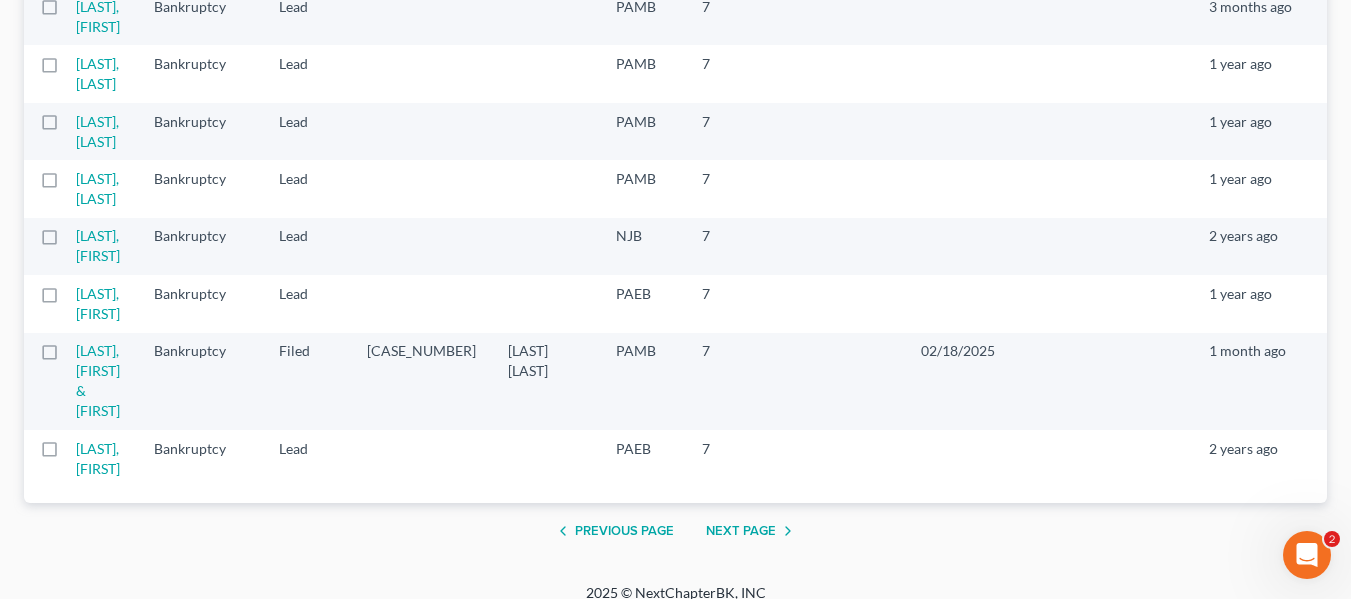 click on "Next Page" at bounding box center [753, 531] 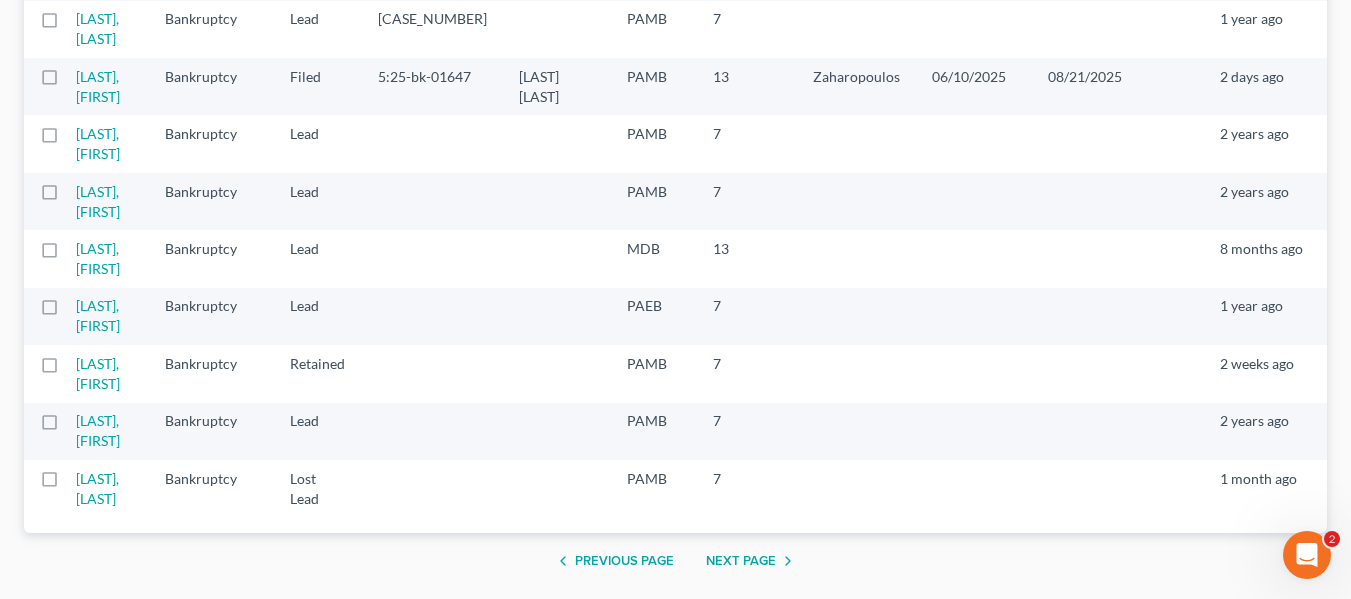 scroll, scrollTop: 2685, scrollLeft: 0, axis: vertical 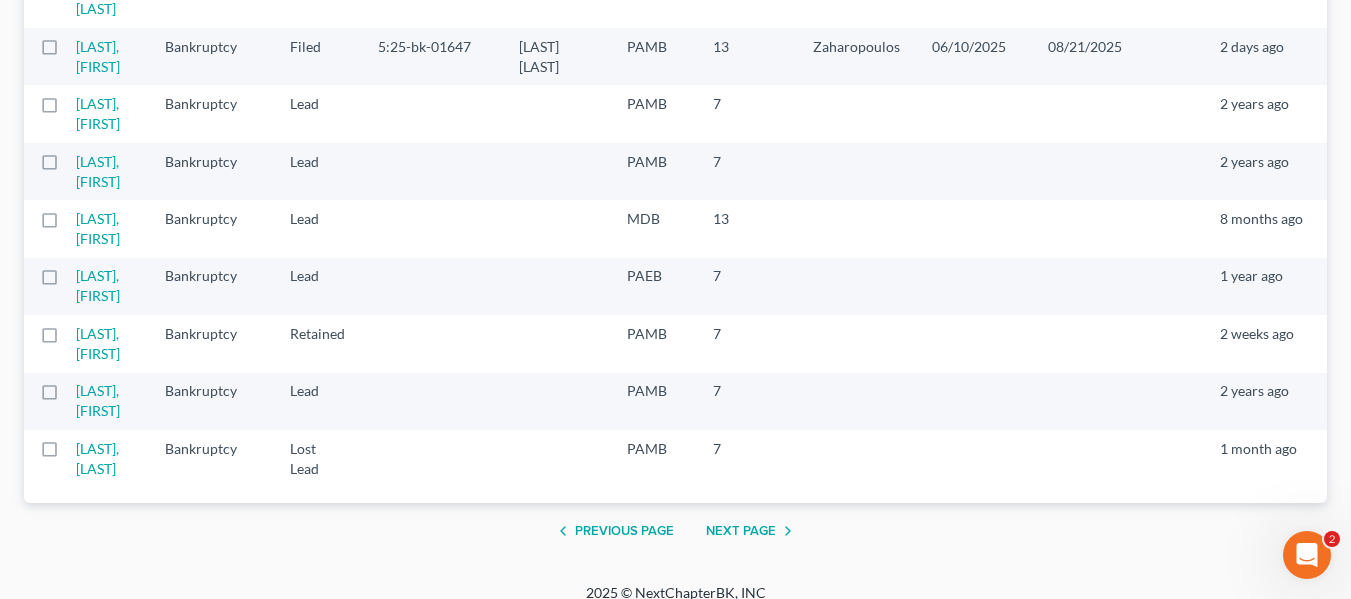 click on "Next Page" at bounding box center (753, 531) 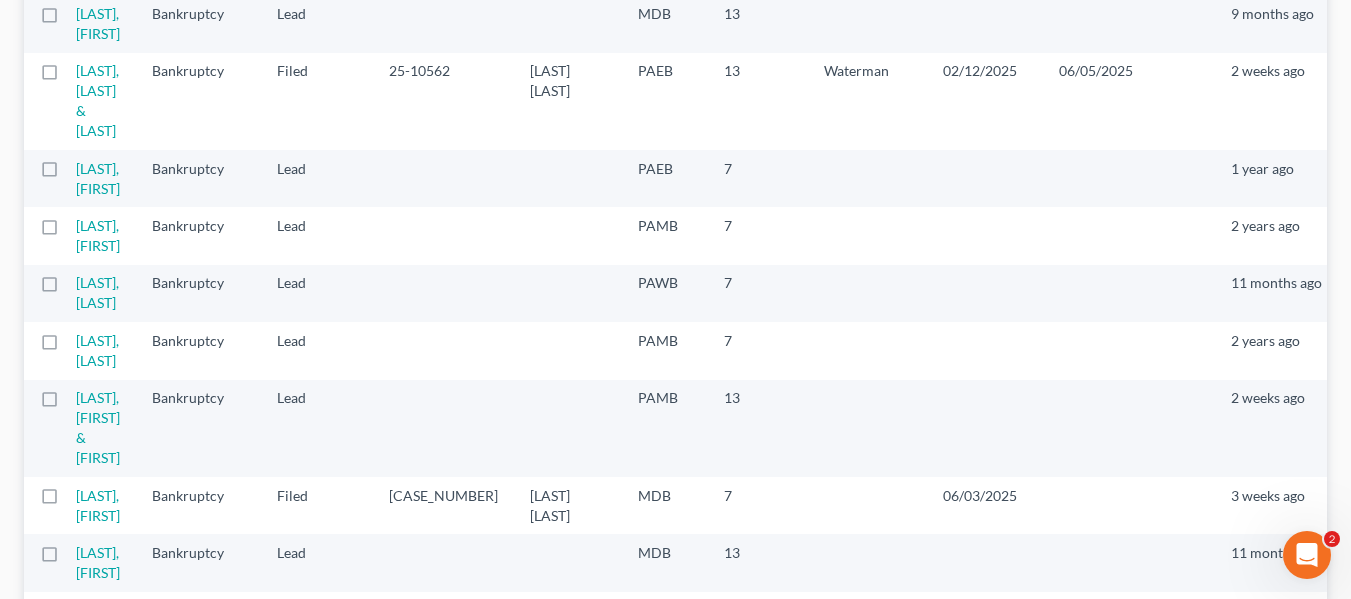 scroll, scrollTop: 1400, scrollLeft: 0, axis: vertical 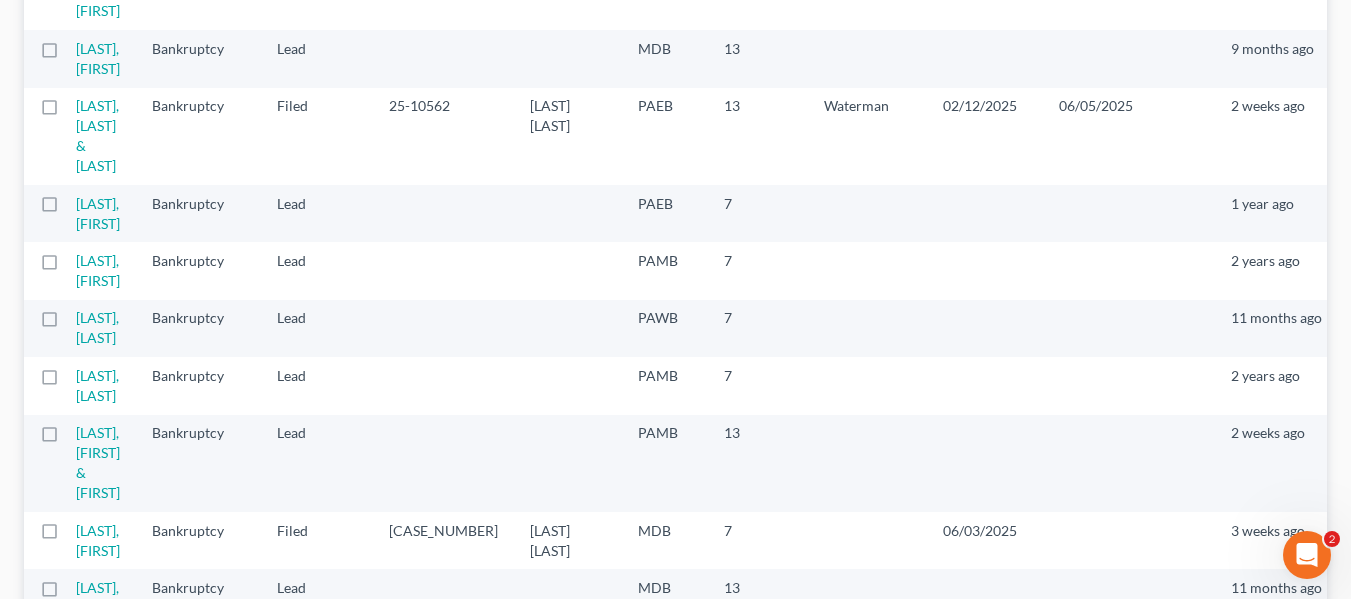click on "[LAST], [FIRST]" at bounding box center [98, 712] 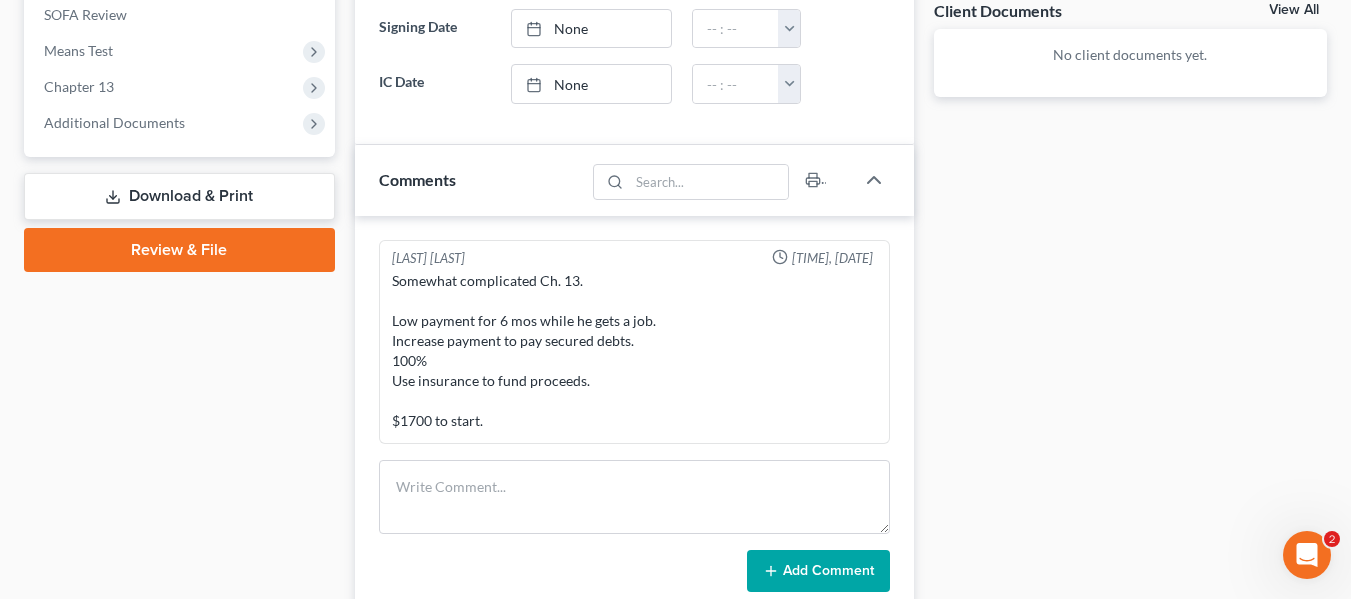 scroll, scrollTop: 626, scrollLeft: 0, axis: vertical 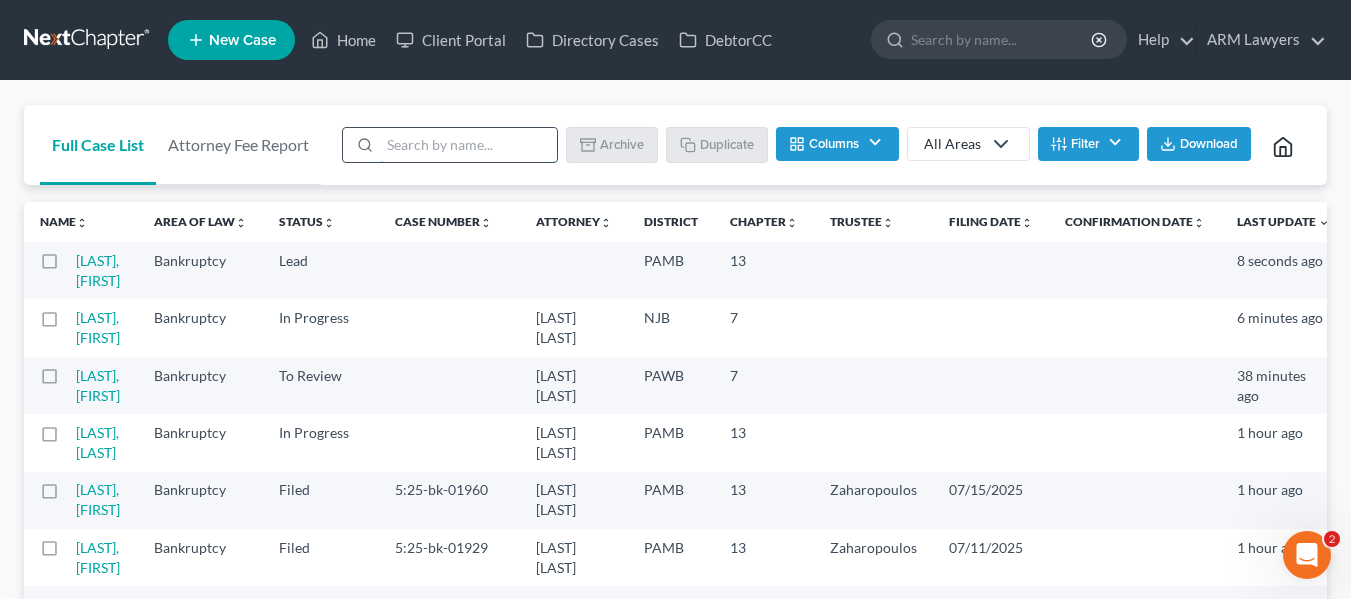 click at bounding box center [468, 145] 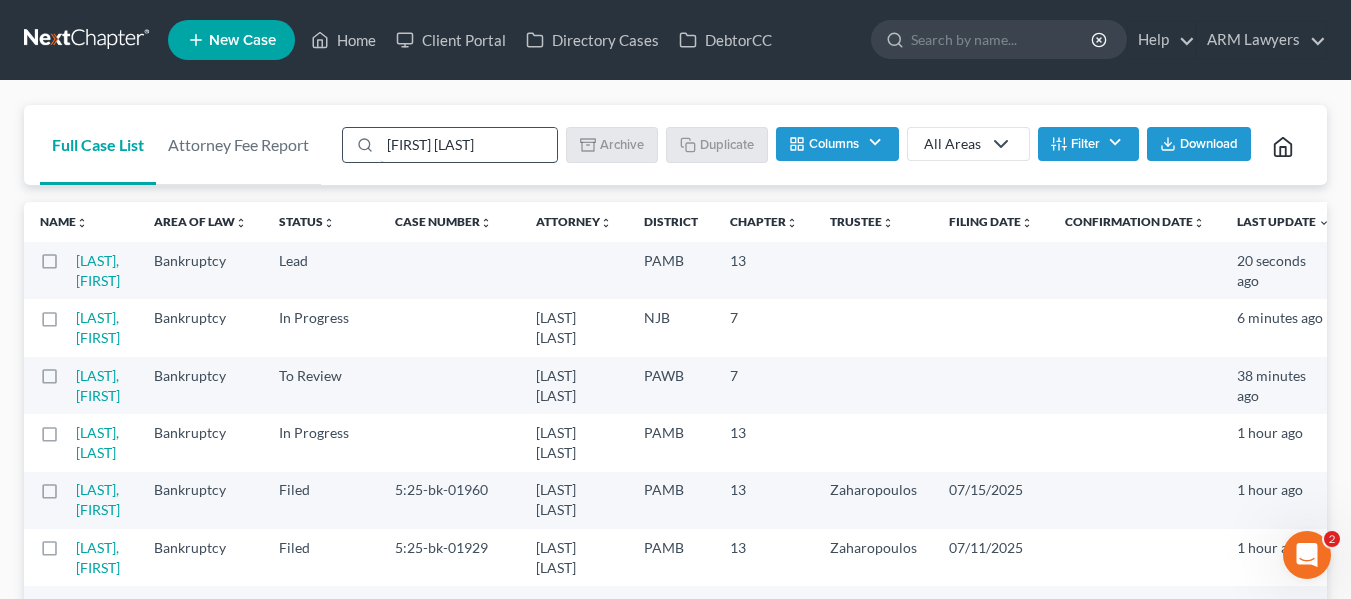 type on "[FIRST] [LAST]" 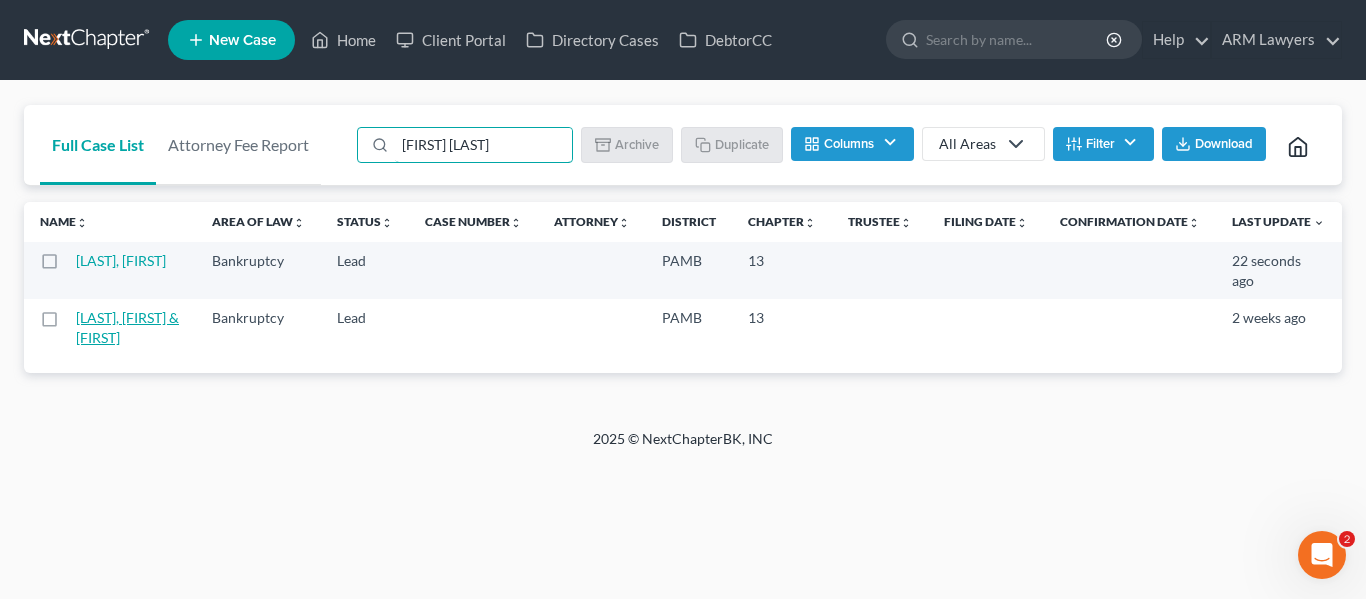 click on "[LAST], [FIRST] & [FIRST]" at bounding box center [127, 327] 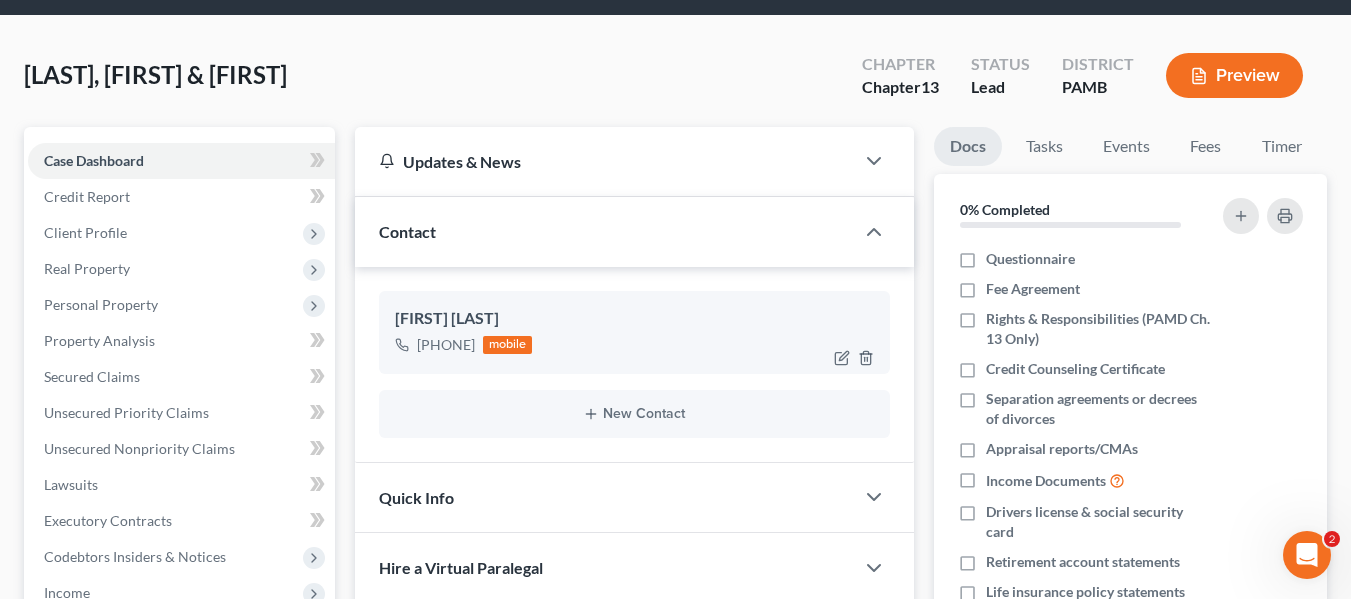 scroll, scrollTop: 200, scrollLeft: 0, axis: vertical 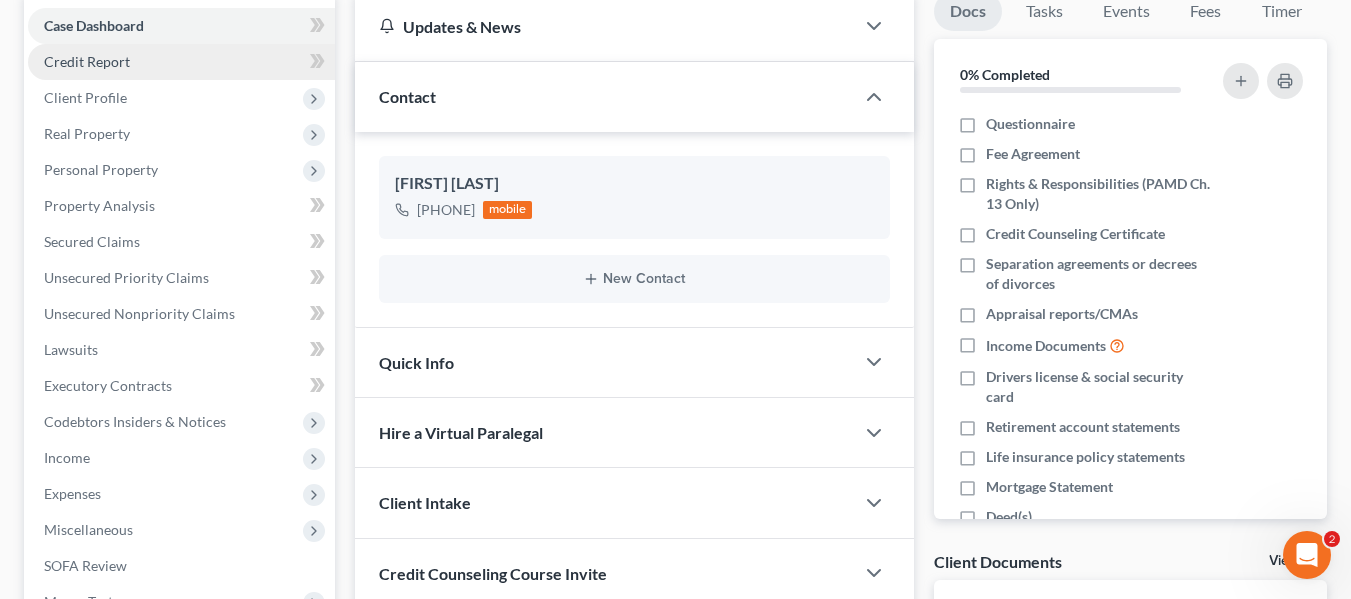 click on "Credit Report" at bounding box center (87, 61) 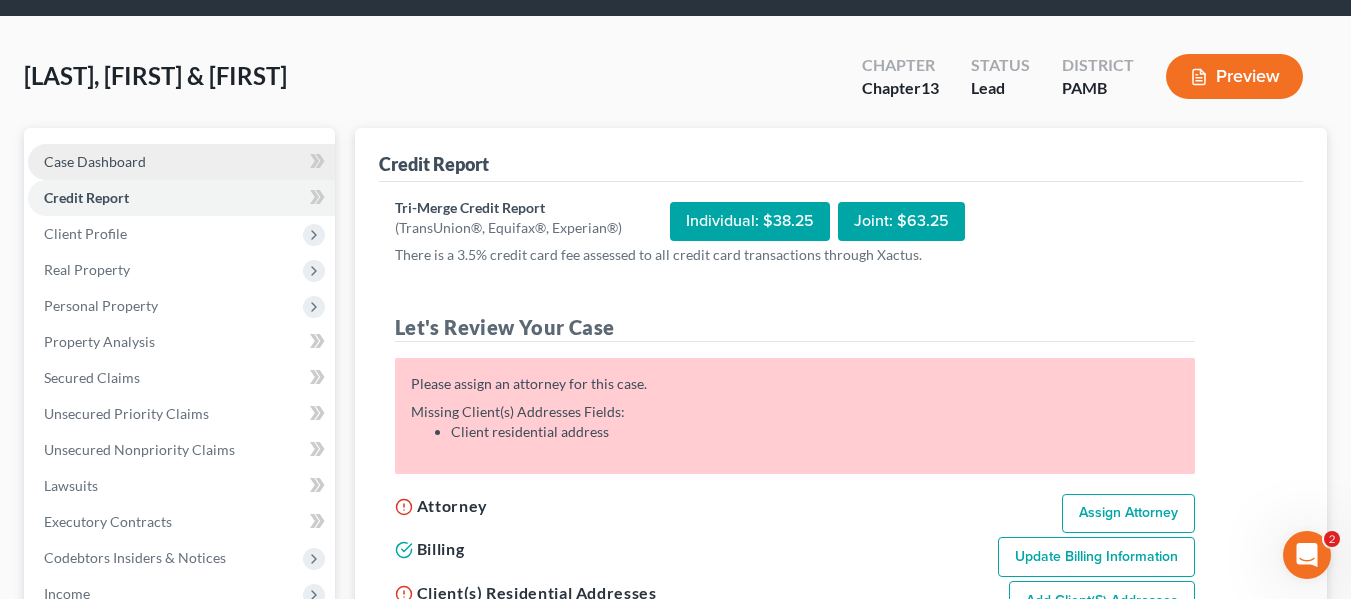 scroll, scrollTop: 100, scrollLeft: 0, axis: vertical 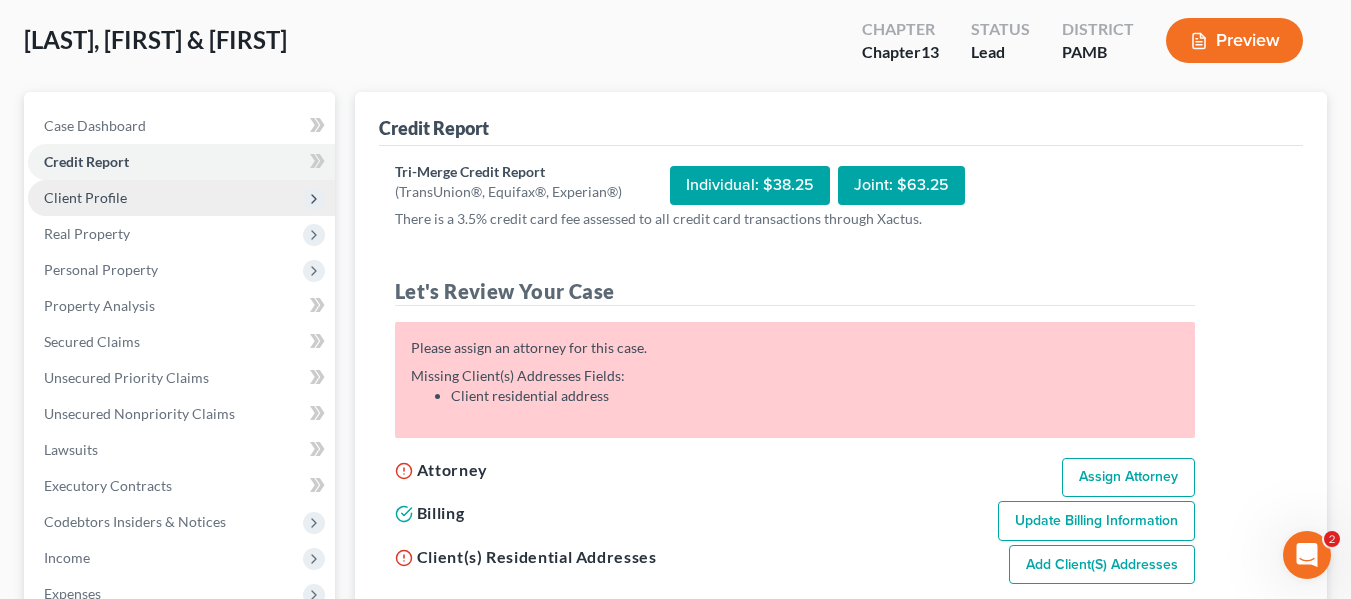 click on "Client Profile" at bounding box center [85, 197] 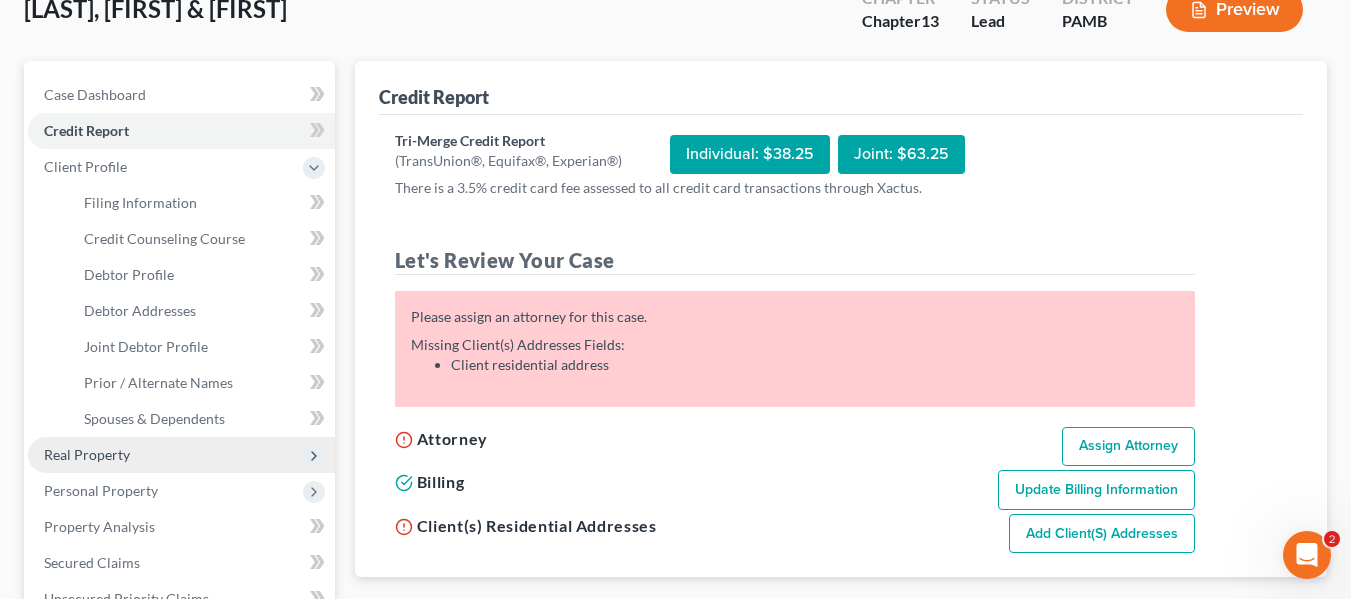 scroll, scrollTop: 0, scrollLeft: 0, axis: both 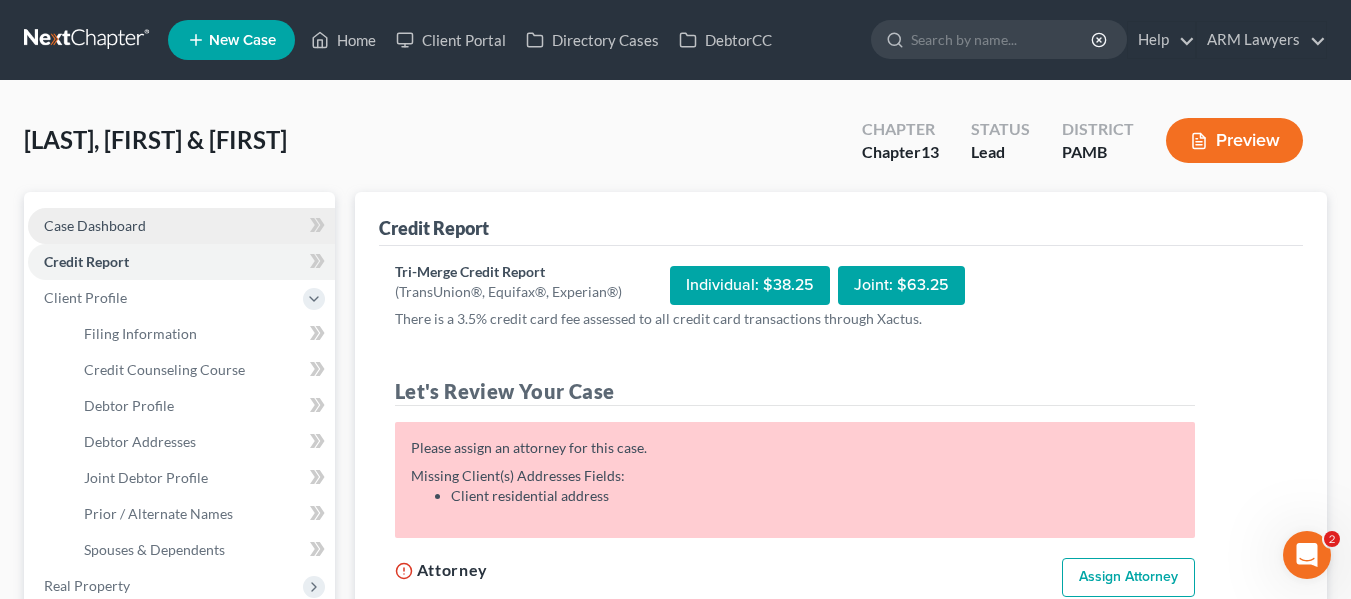 click on "Case Dashboard" at bounding box center [95, 225] 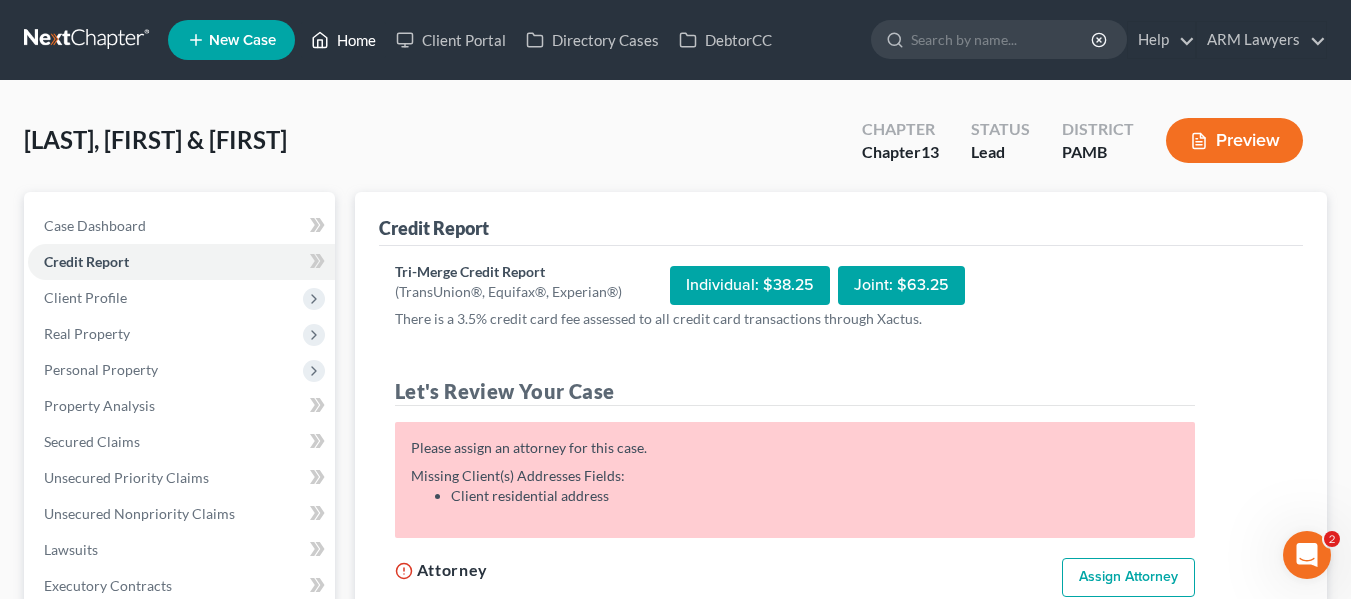 click 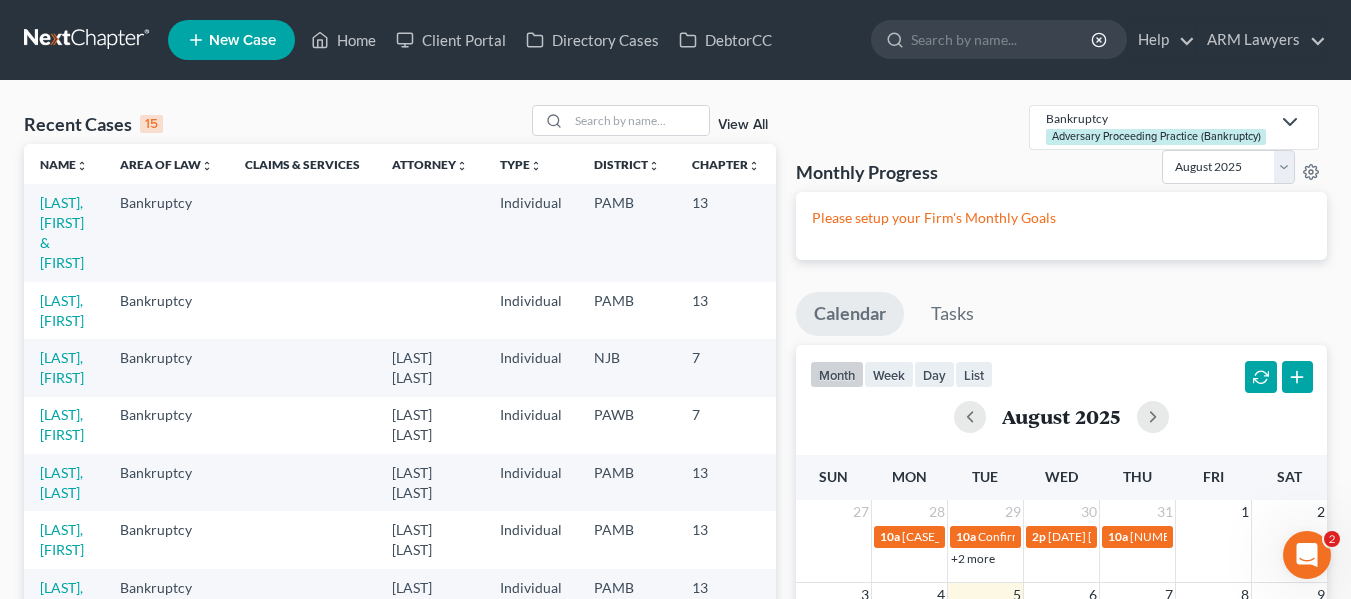 click on "View All" at bounding box center (743, 125) 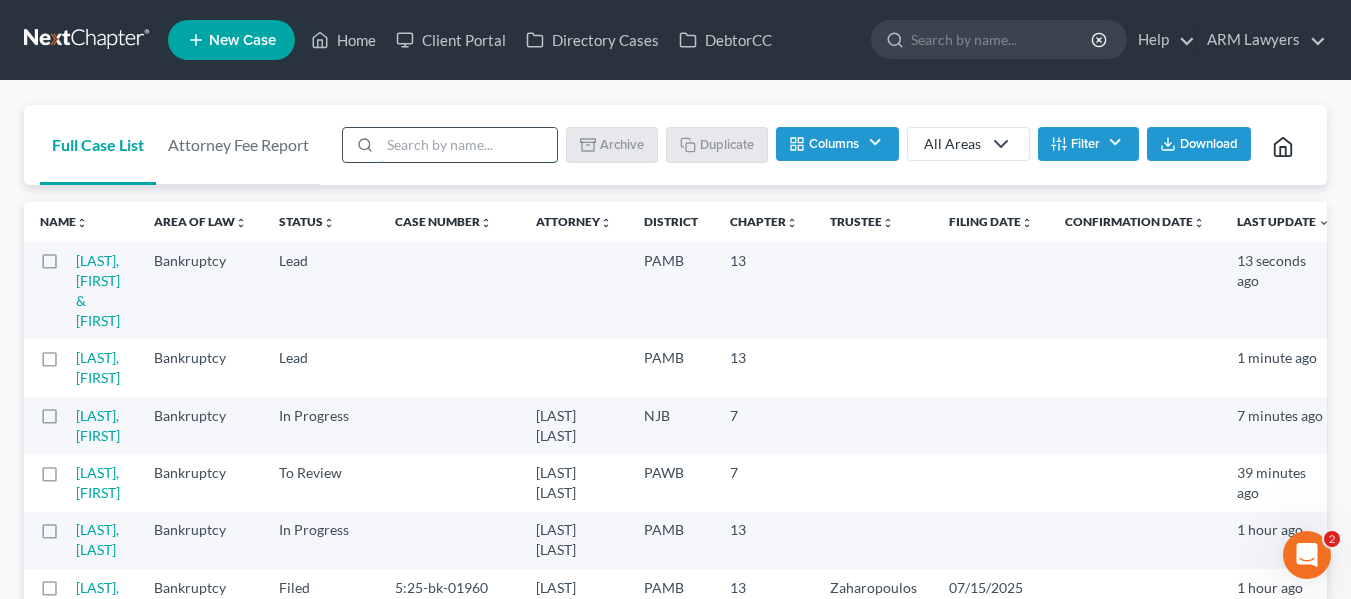 click at bounding box center (468, 145) 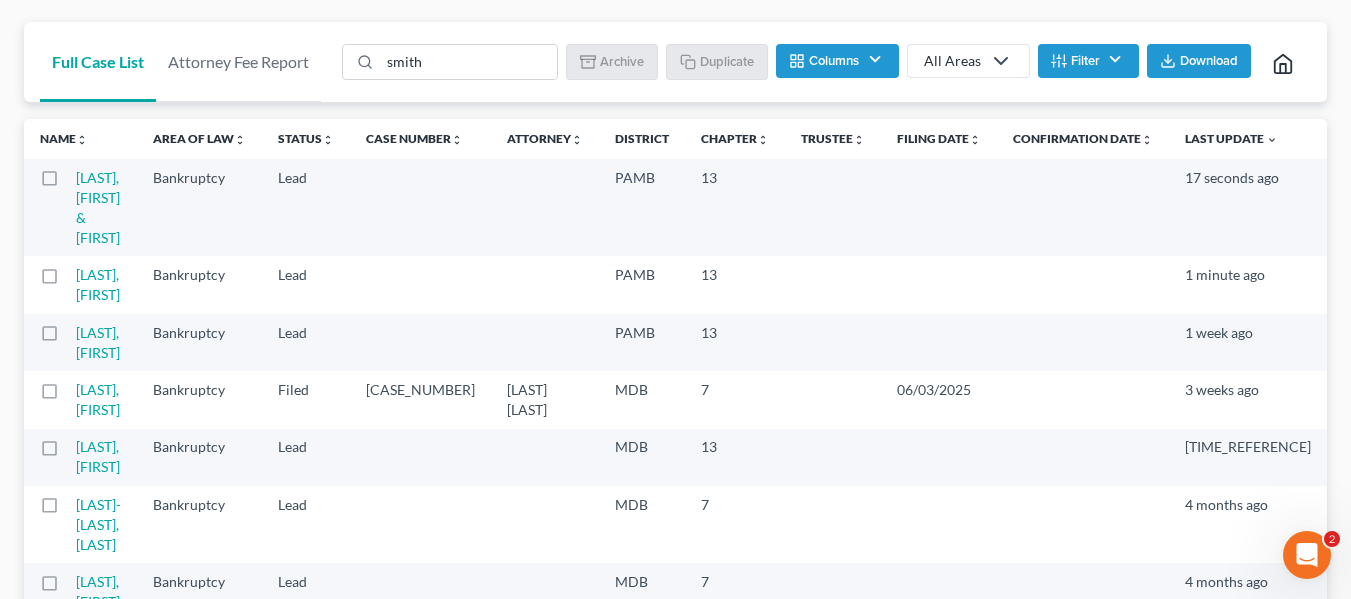 scroll, scrollTop: 0, scrollLeft: 0, axis: both 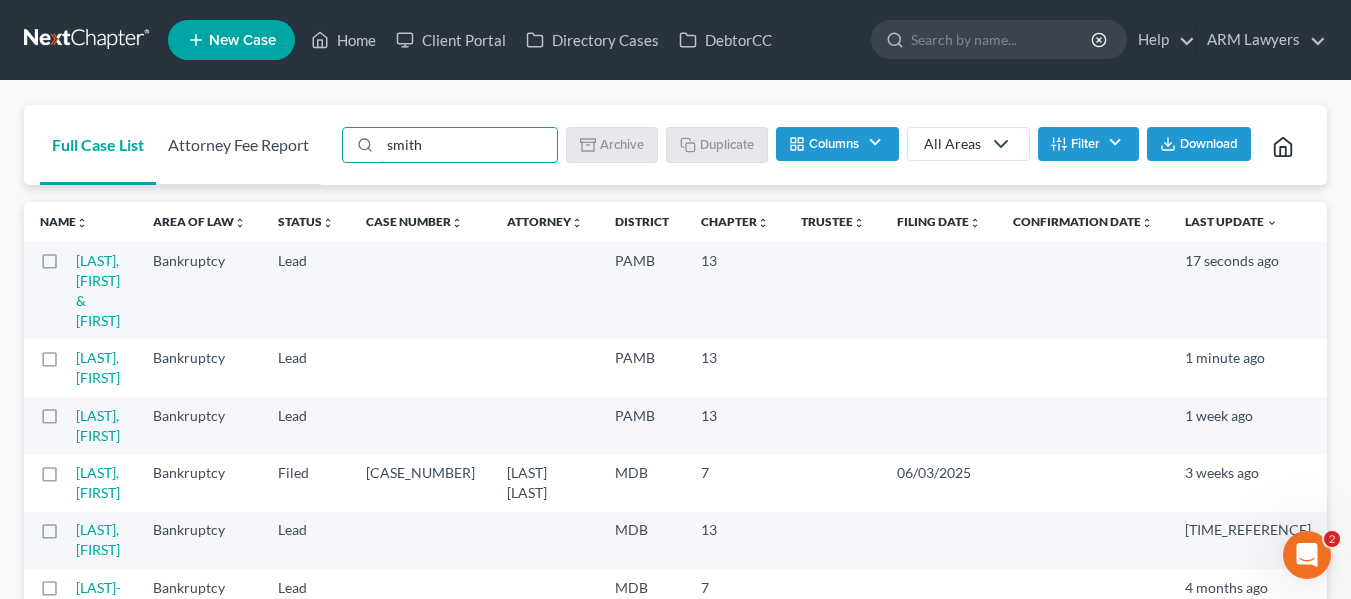 drag, startPoint x: 448, startPoint y: 137, endPoint x: 266, endPoint y: 141, distance: 182.04395 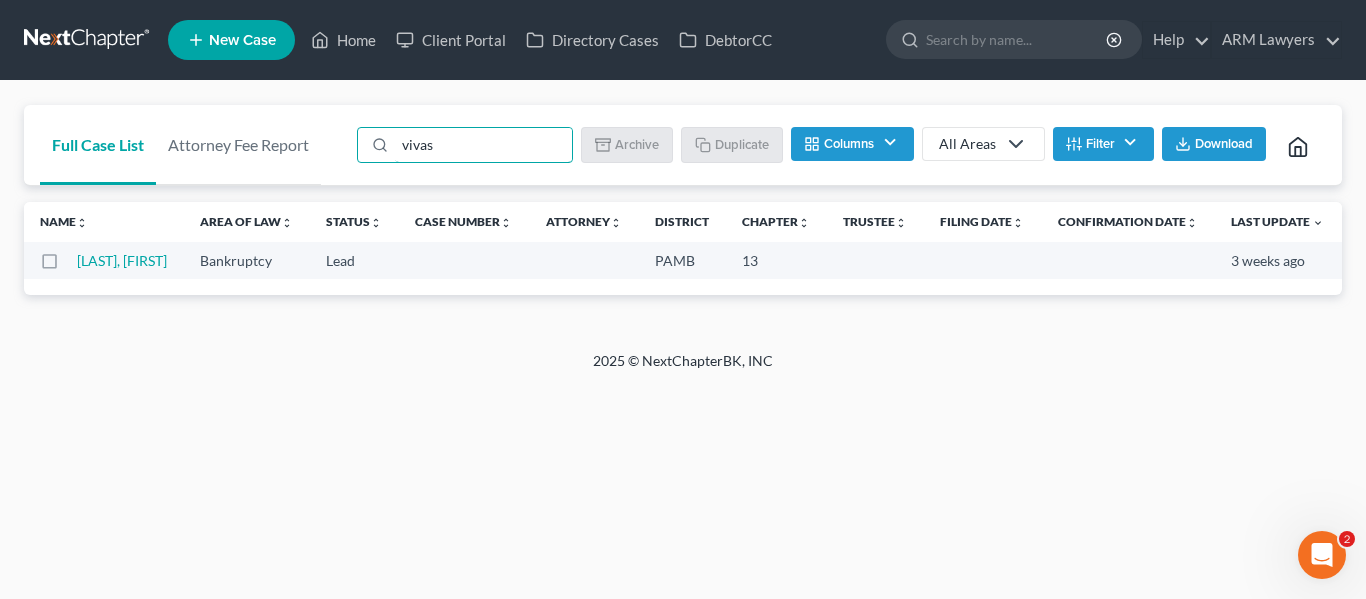 drag, startPoint x: 445, startPoint y: 142, endPoint x: 144, endPoint y: 101, distance: 303.7795 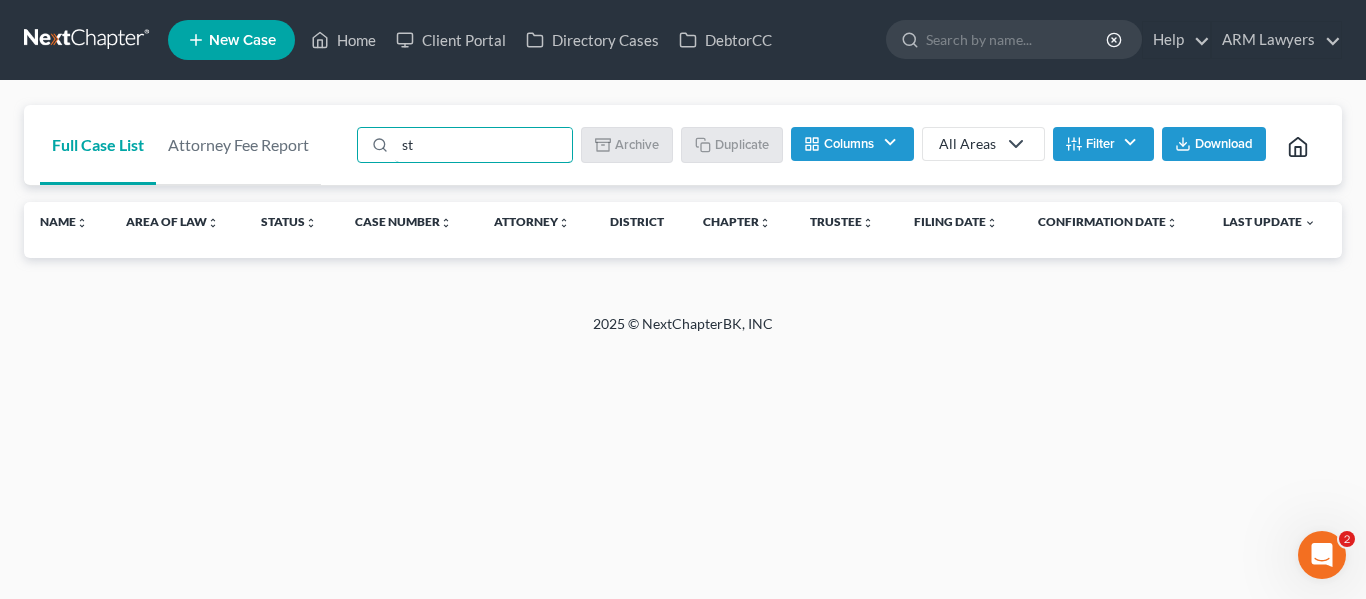 type on "s" 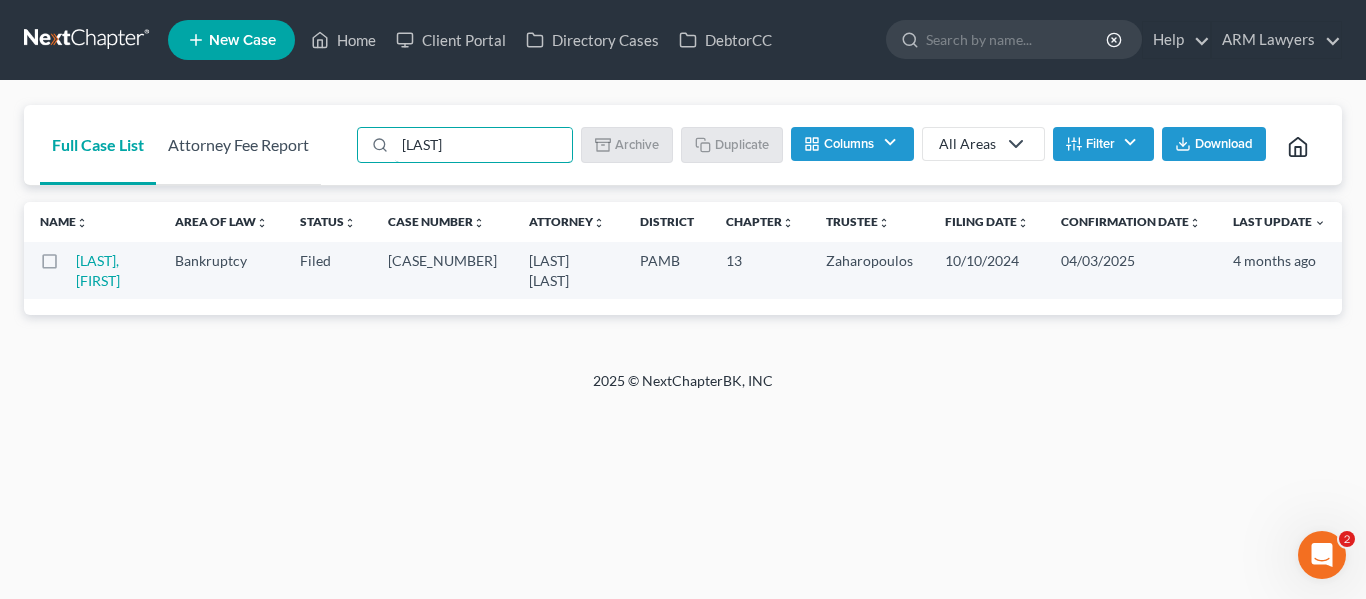 drag, startPoint x: 415, startPoint y: 139, endPoint x: 256, endPoint y: 142, distance: 159.0283 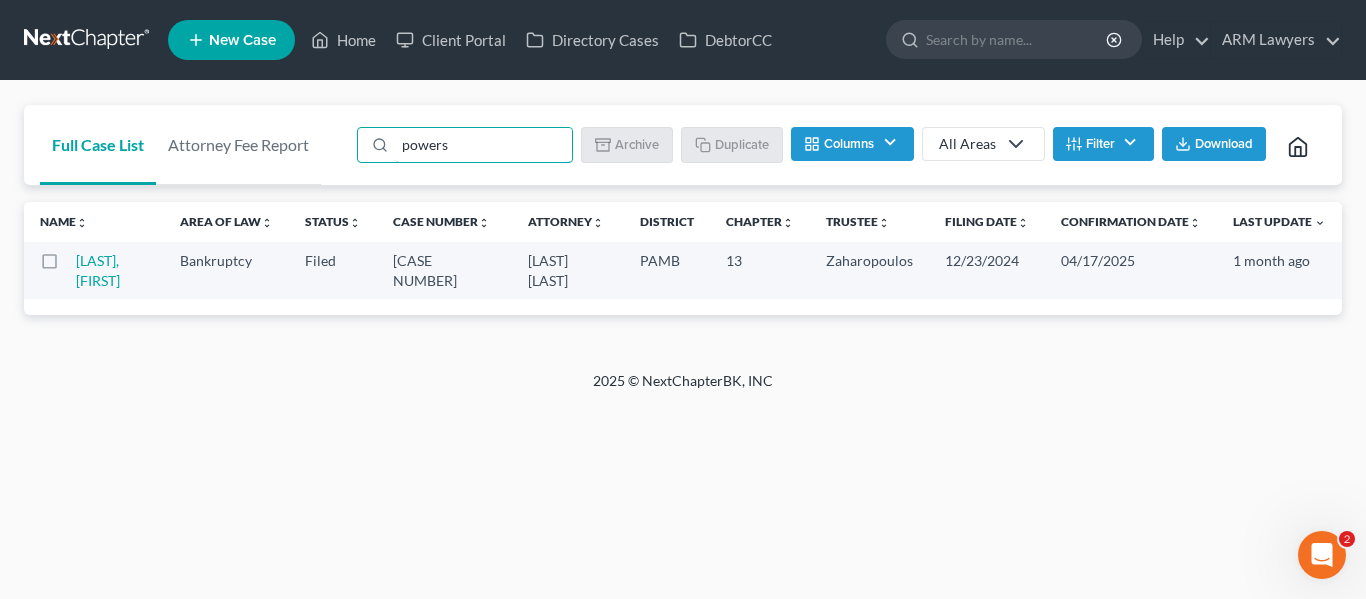 drag, startPoint x: 452, startPoint y: 144, endPoint x: 325, endPoint y: 154, distance: 127.39309 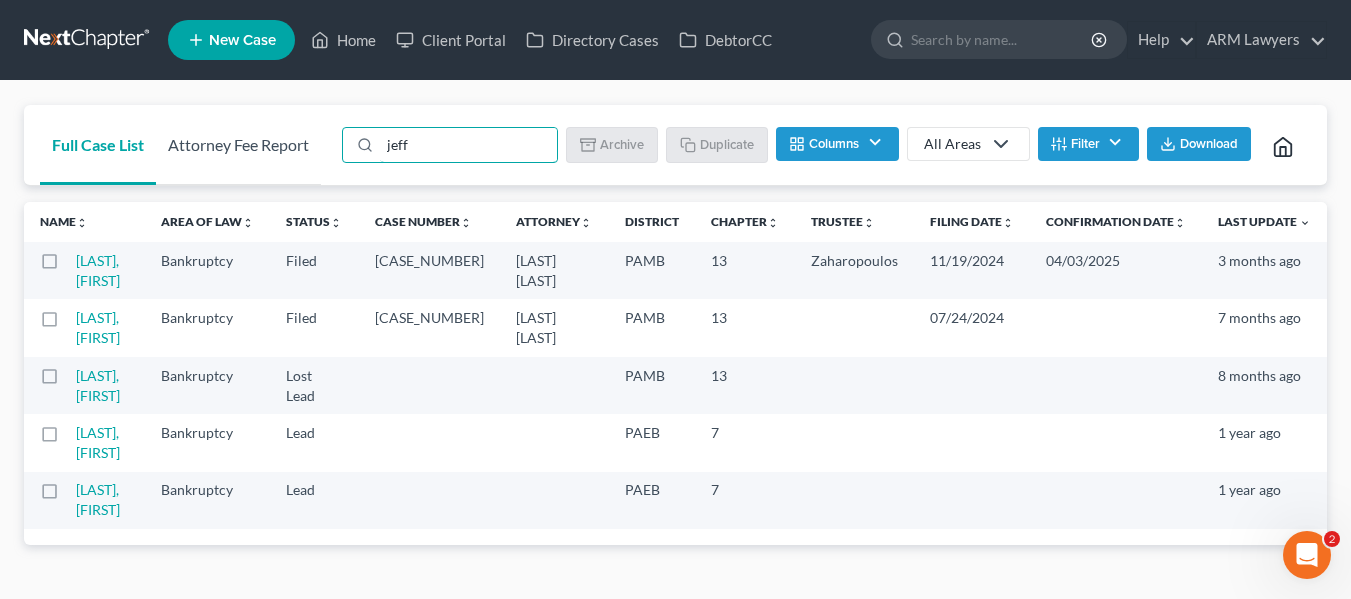 drag, startPoint x: 440, startPoint y: 144, endPoint x: 241, endPoint y: 146, distance: 199.01006 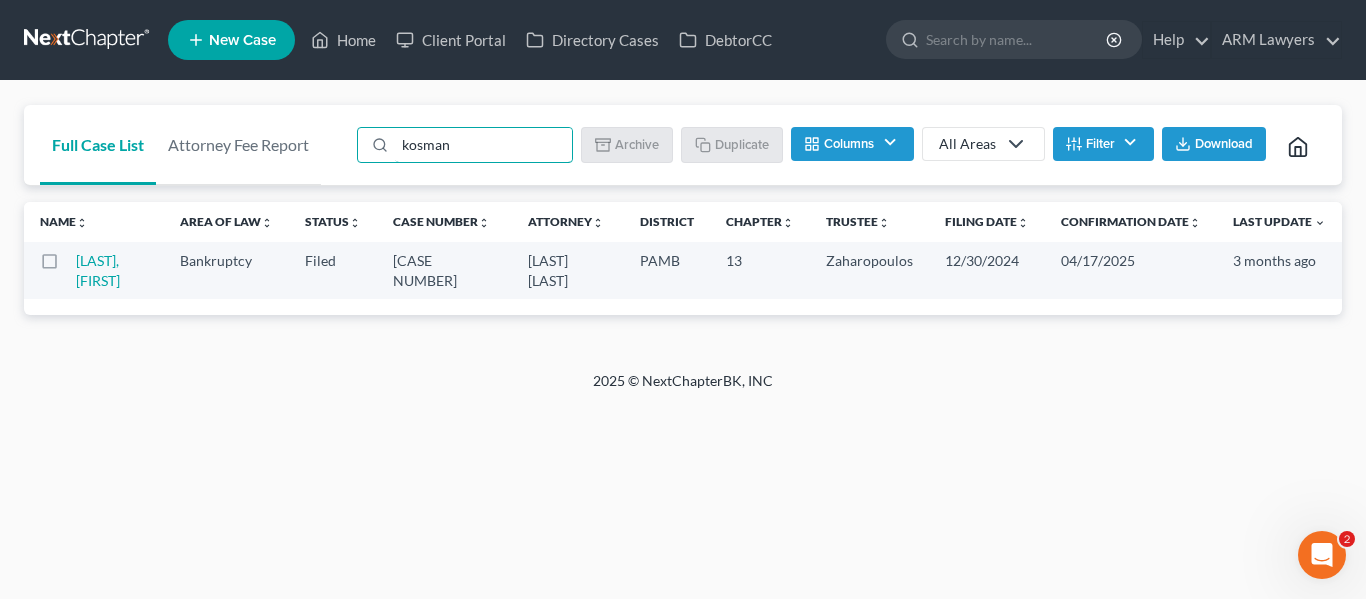 drag, startPoint x: 483, startPoint y: 143, endPoint x: 149, endPoint y: 108, distance: 335.82883 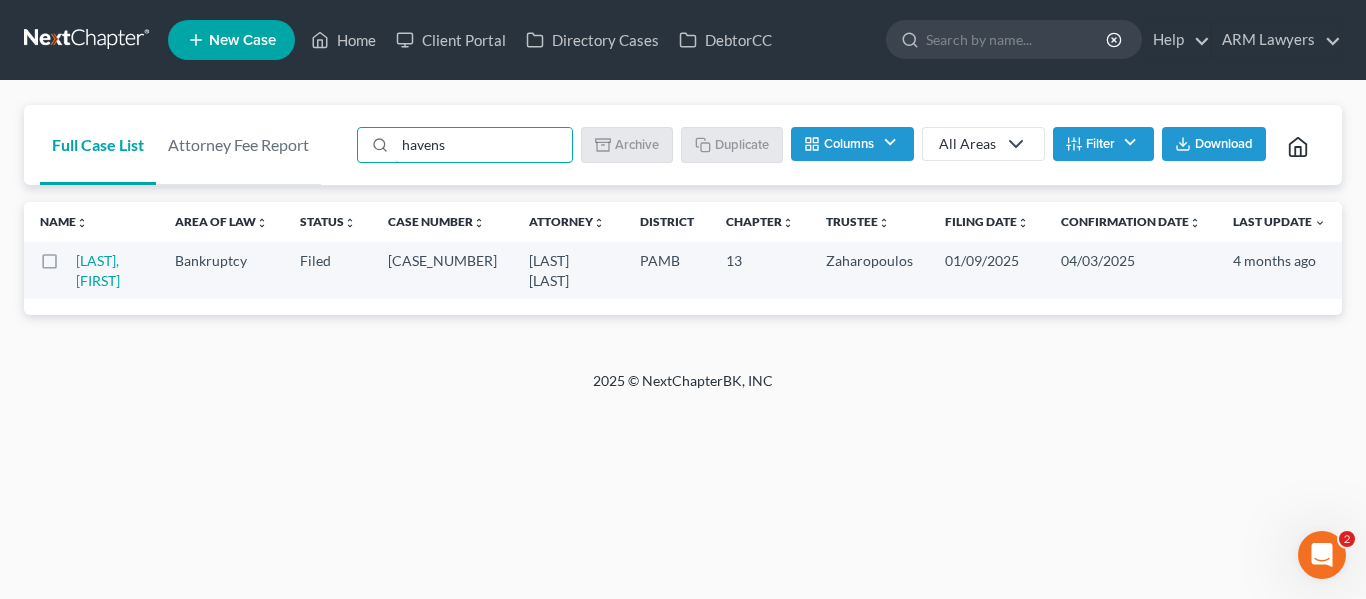 drag, startPoint x: 448, startPoint y: 141, endPoint x: 153, endPoint y: 145, distance: 295.02713 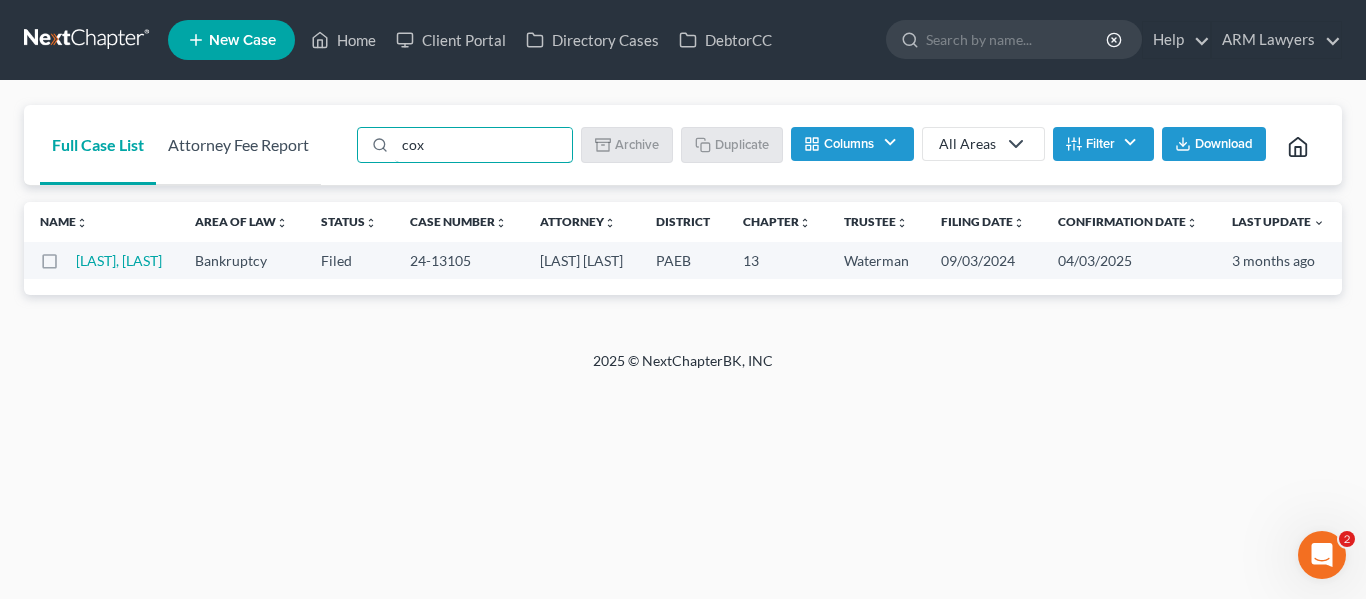 drag, startPoint x: 439, startPoint y: 151, endPoint x: 174, endPoint y: 151, distance: 265 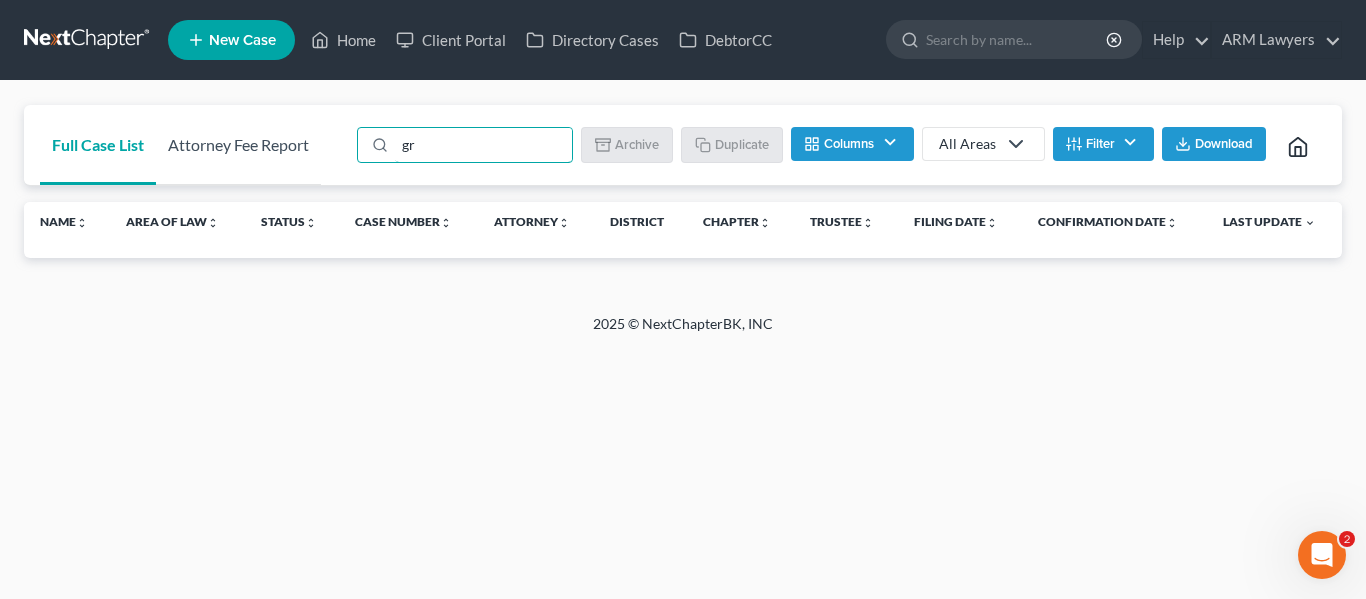 type on "g" 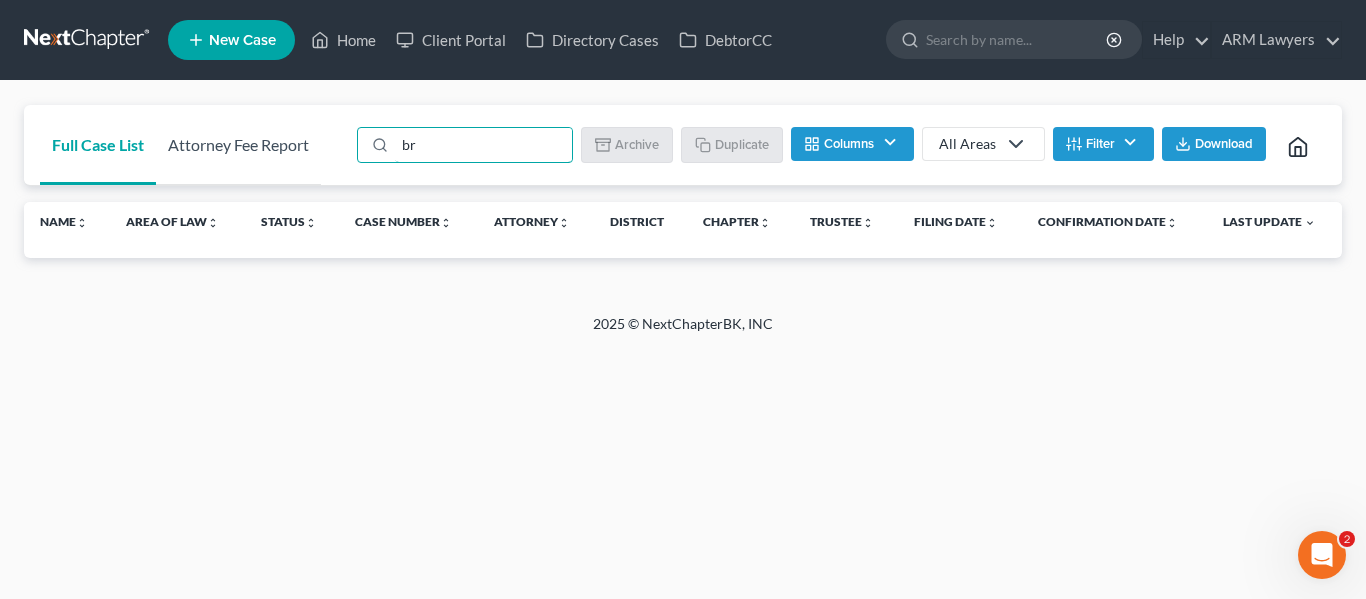 type on "b" 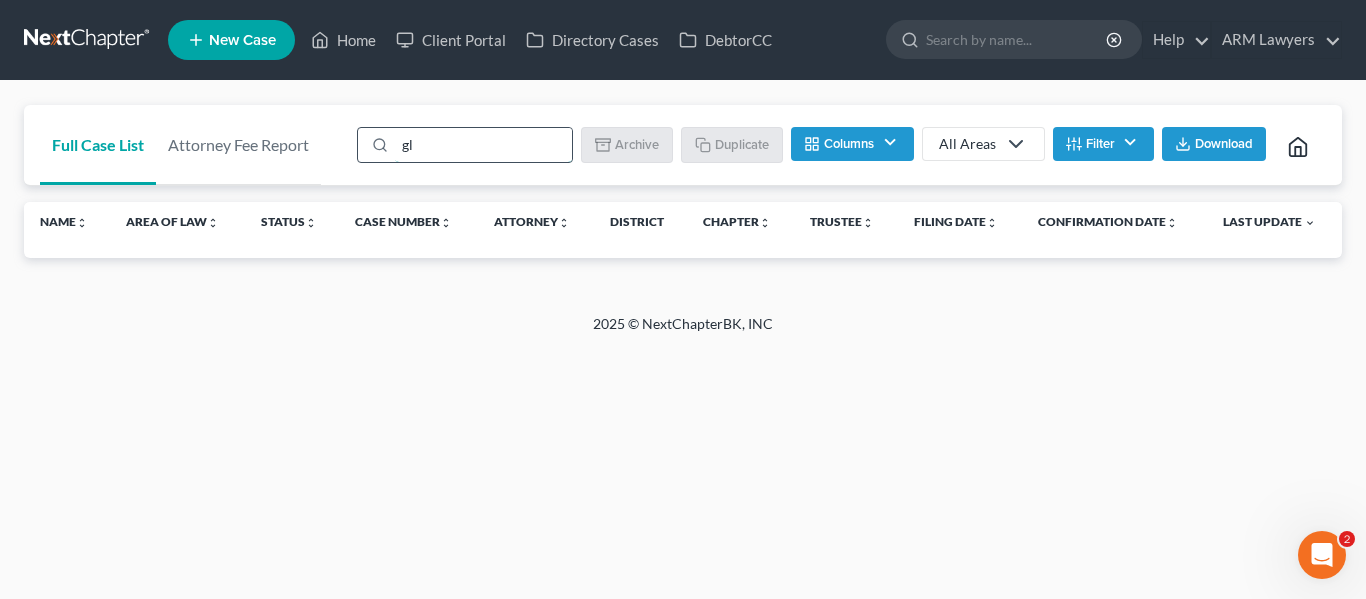 type on "g" 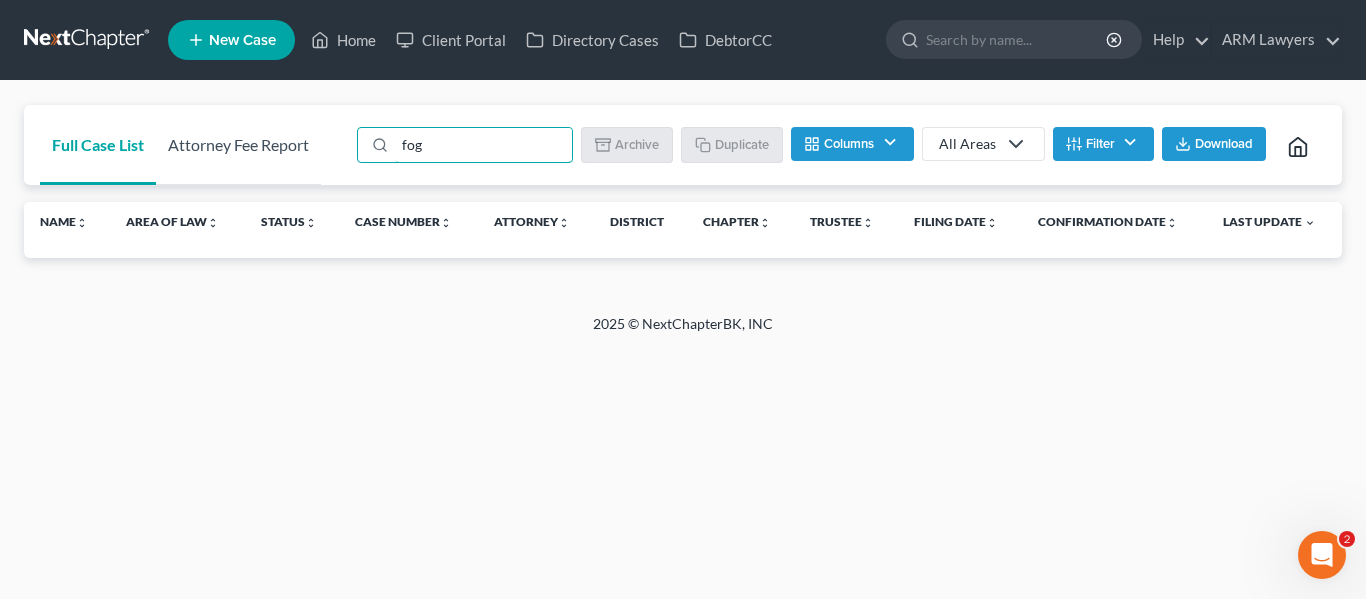 drag, startPoint x: 398, startPoint y: 135, endPoint x: 271, endPoint y: 141, distance: 127.141655 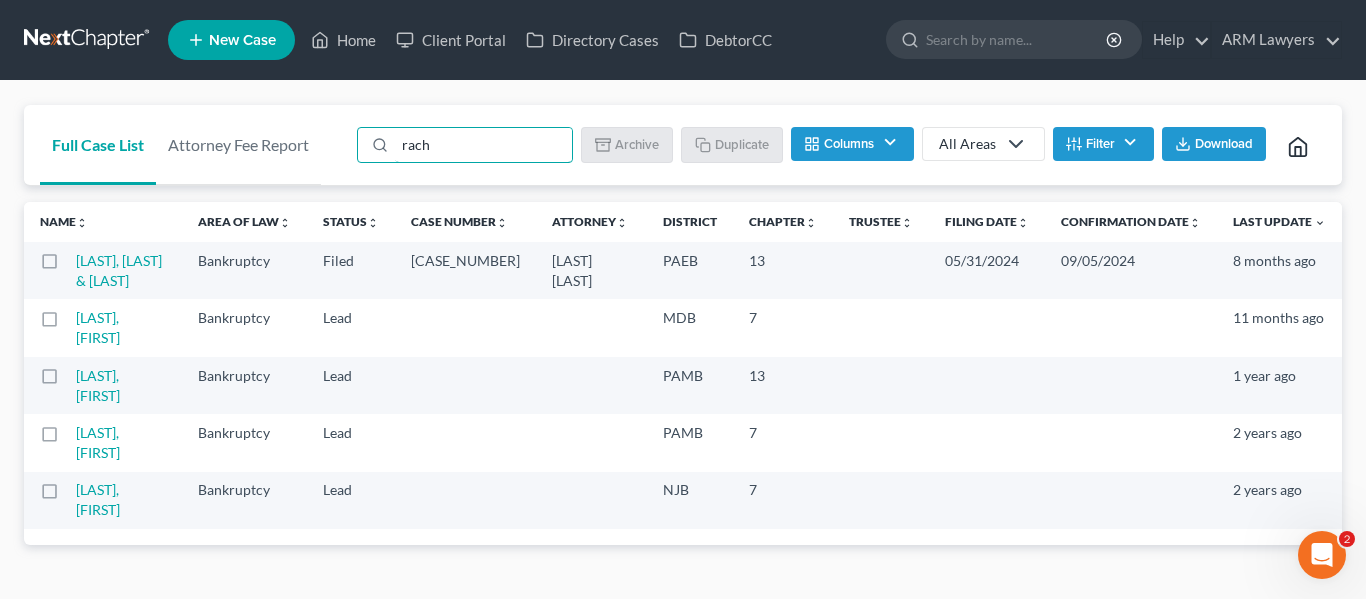 type on "rach" 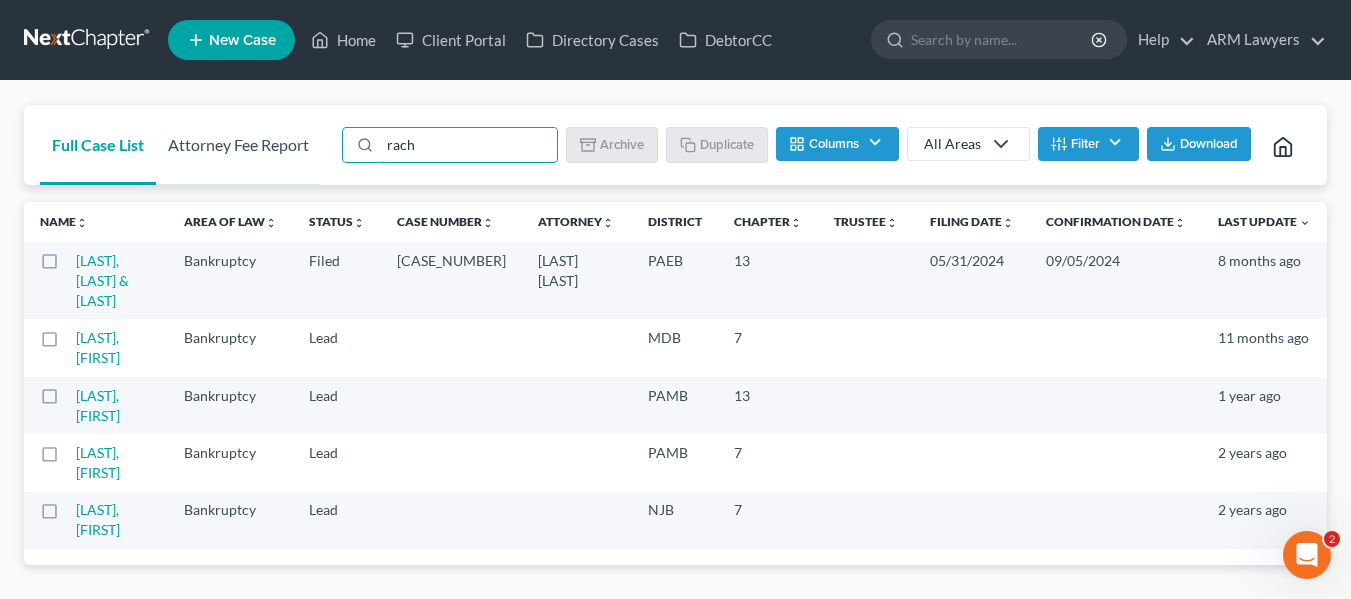 drag, startPoint x: 395, startPoint y: 153, endPoint x: 297, endPoint y: 151, distance: 98.02041 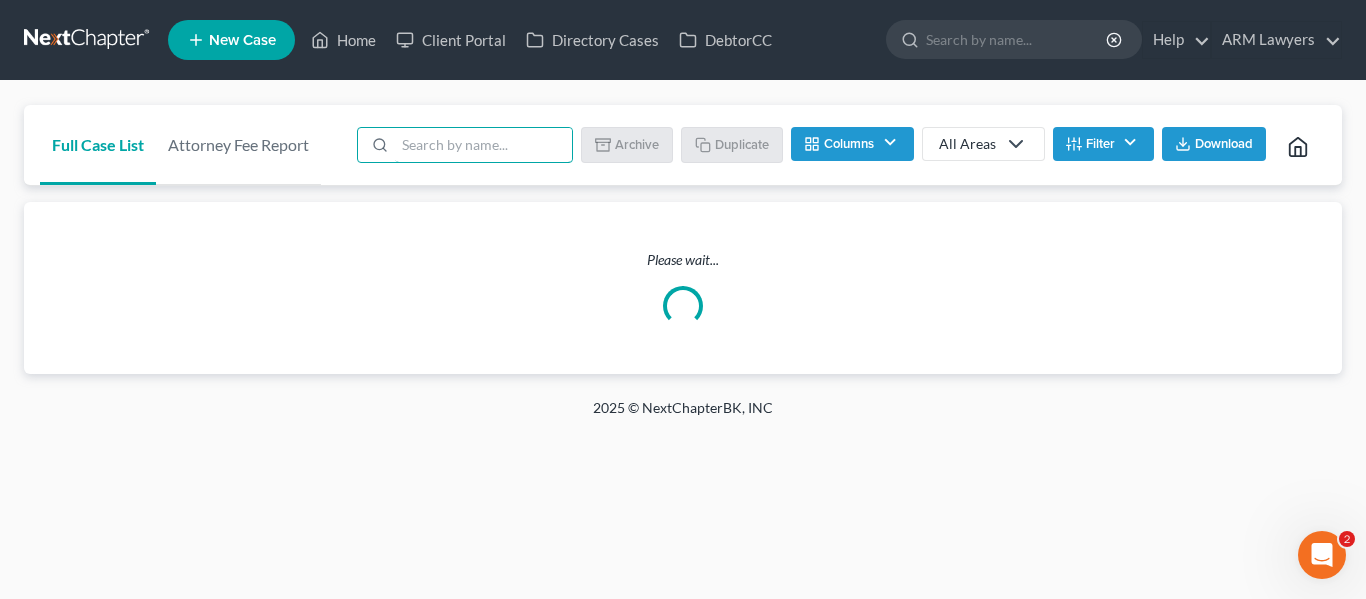 type 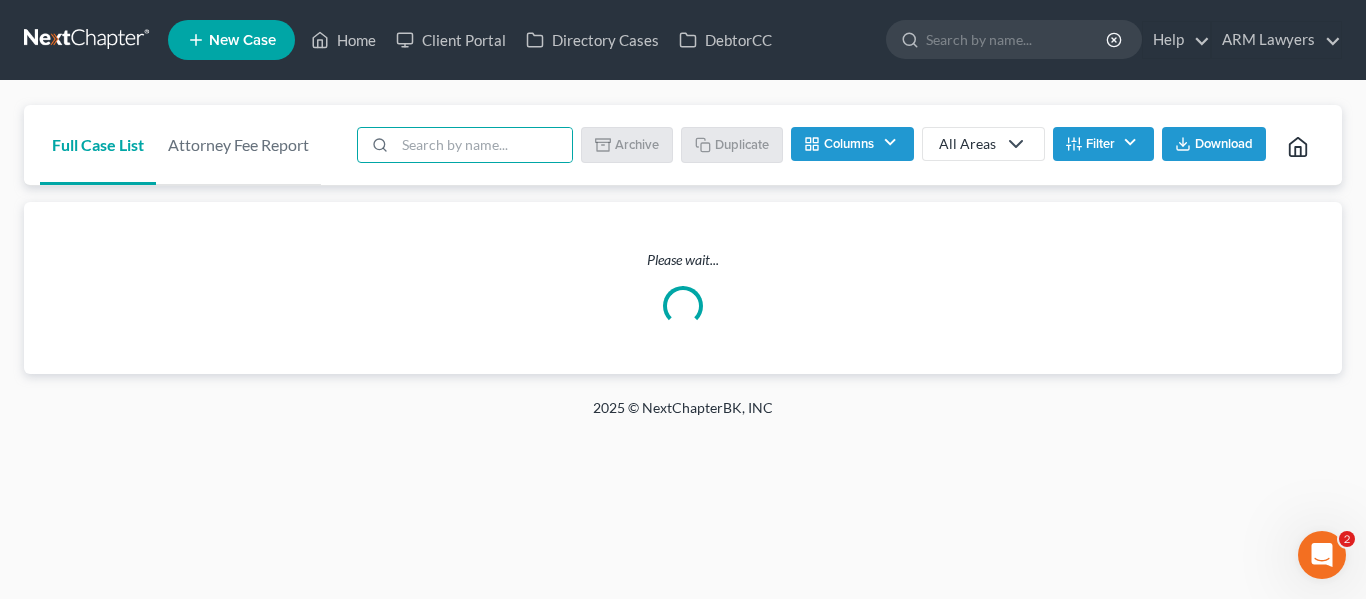 click on "Filter" at bounding box center [1103, 144] 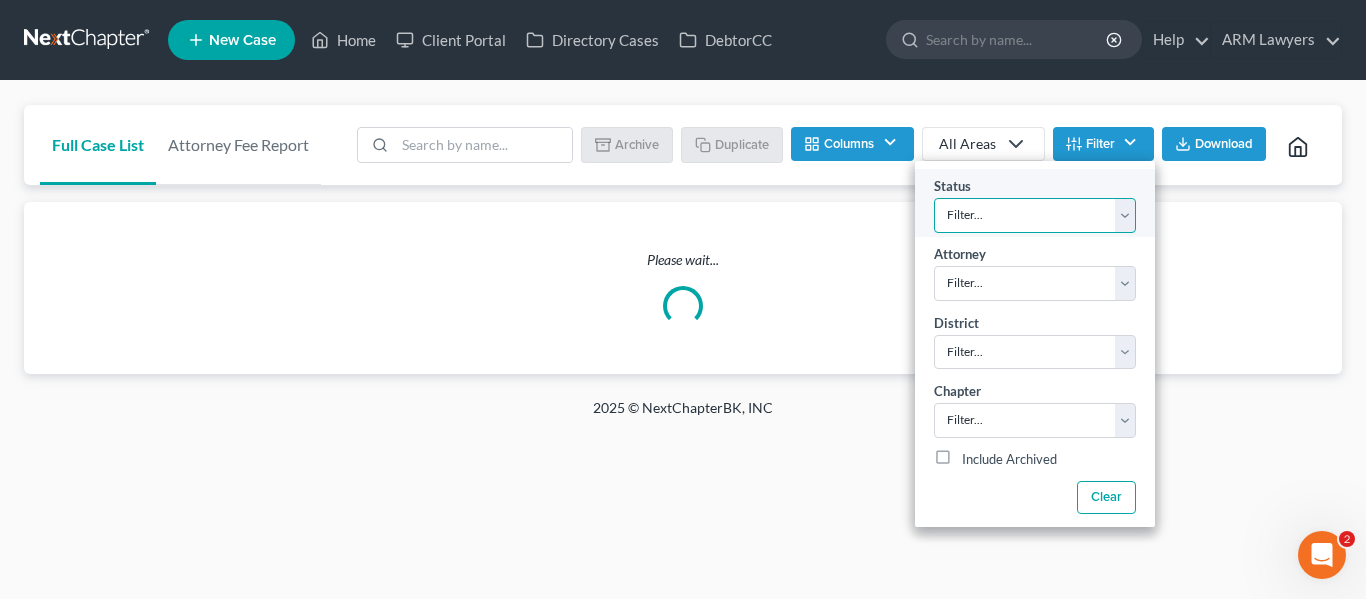 click on "Filter... Answer Due Awaiting Confirmation Awaiting Discharge Confirmed Could Not Contact Discharged Discovery Dismissed Filed In Progress Lead Lost Lead Pre-Trial Ready to File Ready to Prepare Re-Open Retained Service Set for 341 Settlement Negotiations To Review" at bounding box center [1035, 215] 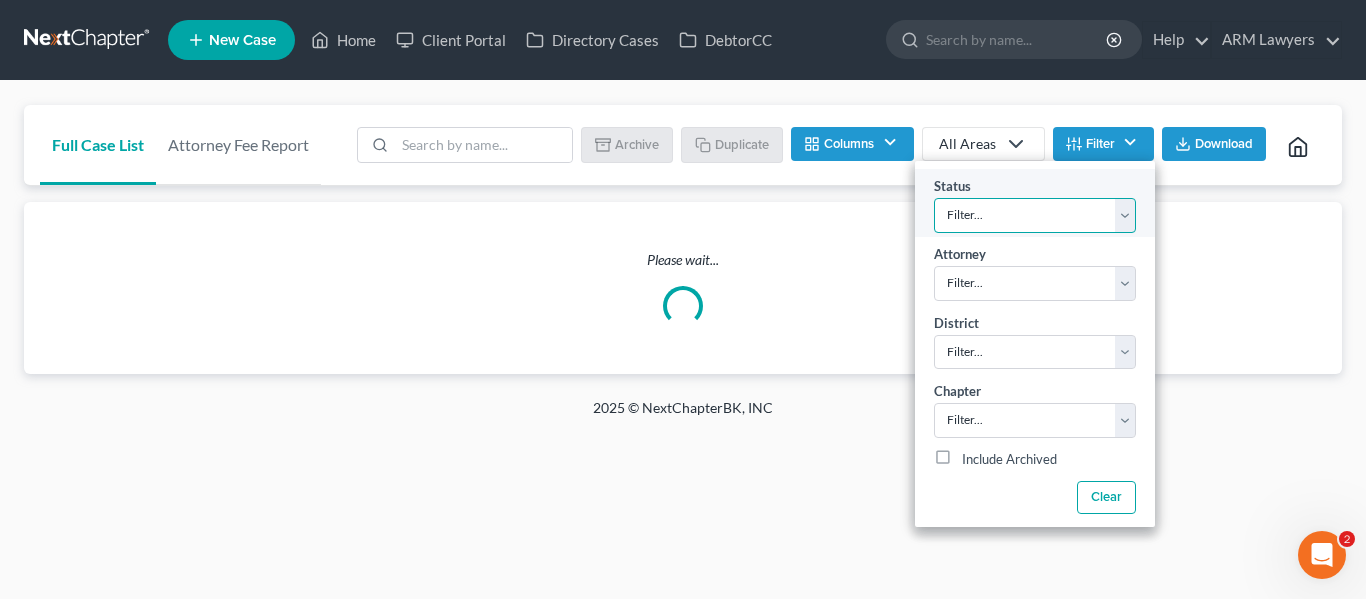 select on "3" 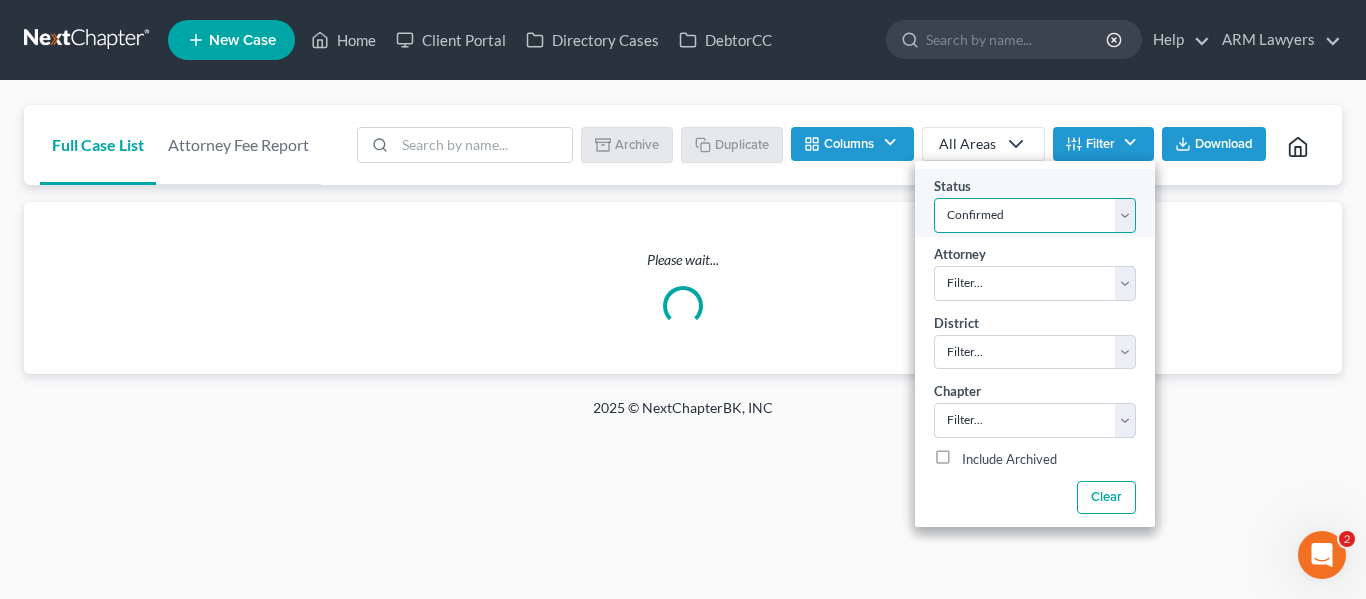 click on "Filter... Answer Due Awaiting Confirmation Awaiting Discharge Confirmed Could Not Contact Discharged Discovery Dismissed Filed In Progress Lead Lost Lead Pre-Trial Ready to File Ready to Prepare Re-Open Retained Service Set for 341 Settlement Negotiations To Review" at bounding box center (1035, 215) 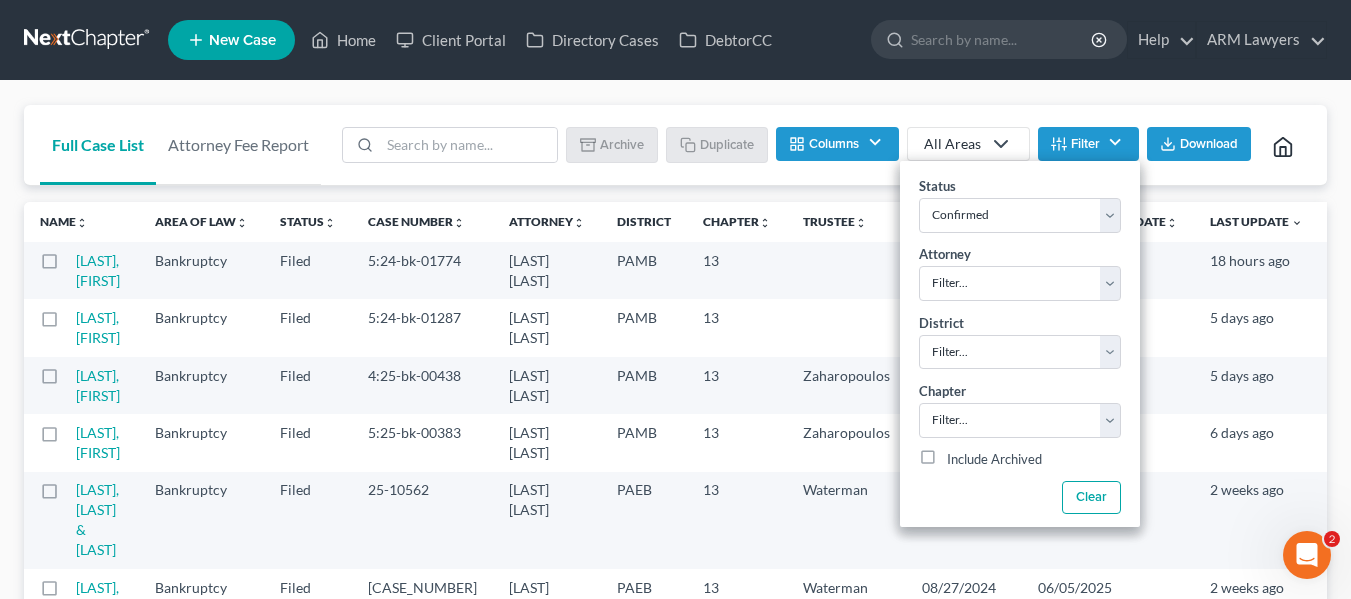 click on "Full Case List Attorney Fee Report         Batch Download Archive Un-archive Duplicate Columns Attorney Case Number Area Of Law Chapter Client Address District Email IC Date Signing Date Confirmation Date Filing Date Filing User Judge Phone Referral Source Claims & Services Spouse Address Status Trustee Last Update
All Areas
All Areas
Bankruptcy
Adversary Proceeding Practice (Bankruptcy)
Bankruptcy
Civil Litigation and Disputes
Fair Debt Collection Act Claim
Civil Litigation and Disputes
Fair Credit Reporting Claim
Civil Litigation and Disputes
Consumer Contract Claims
Civil Litigation and Disputes
Misrepresentation
Civil Litigation and Disputes
Mortgage Foreclosure
Civil Litigation and Disputes
Unfair Trade Practices
Filter Status Filter... Filed 7" at bounding box center [675, 1894] 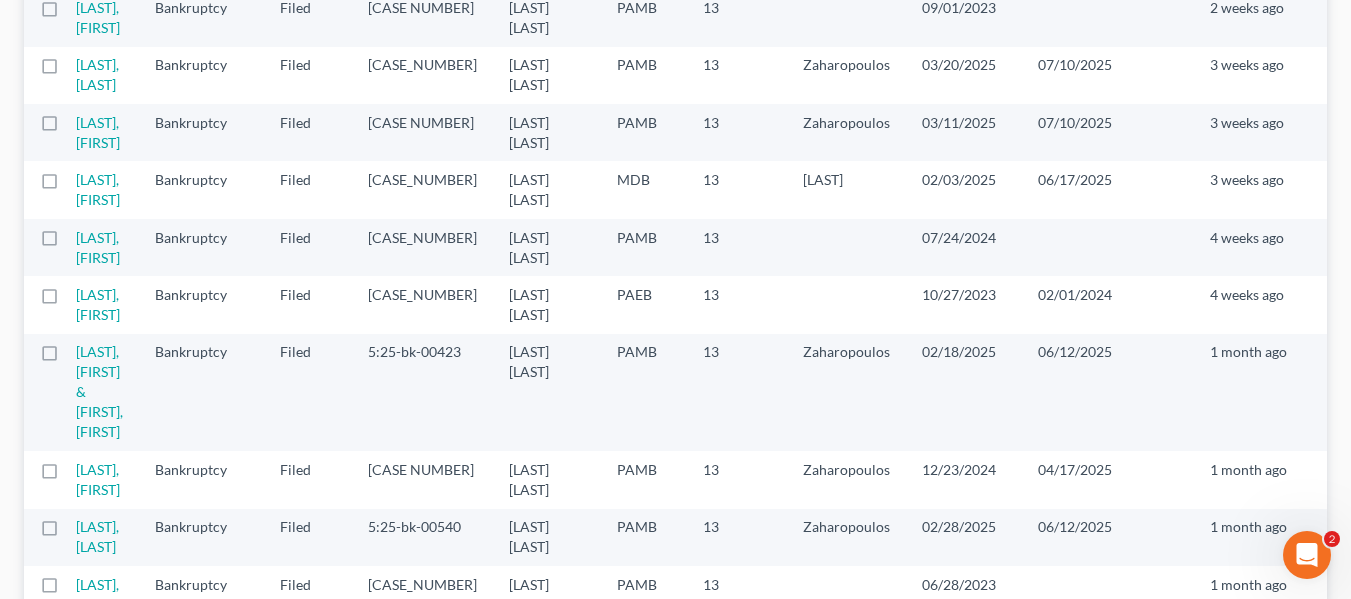 scroll, scrollTop: 800, scrollLeft: 0, axis: vertical 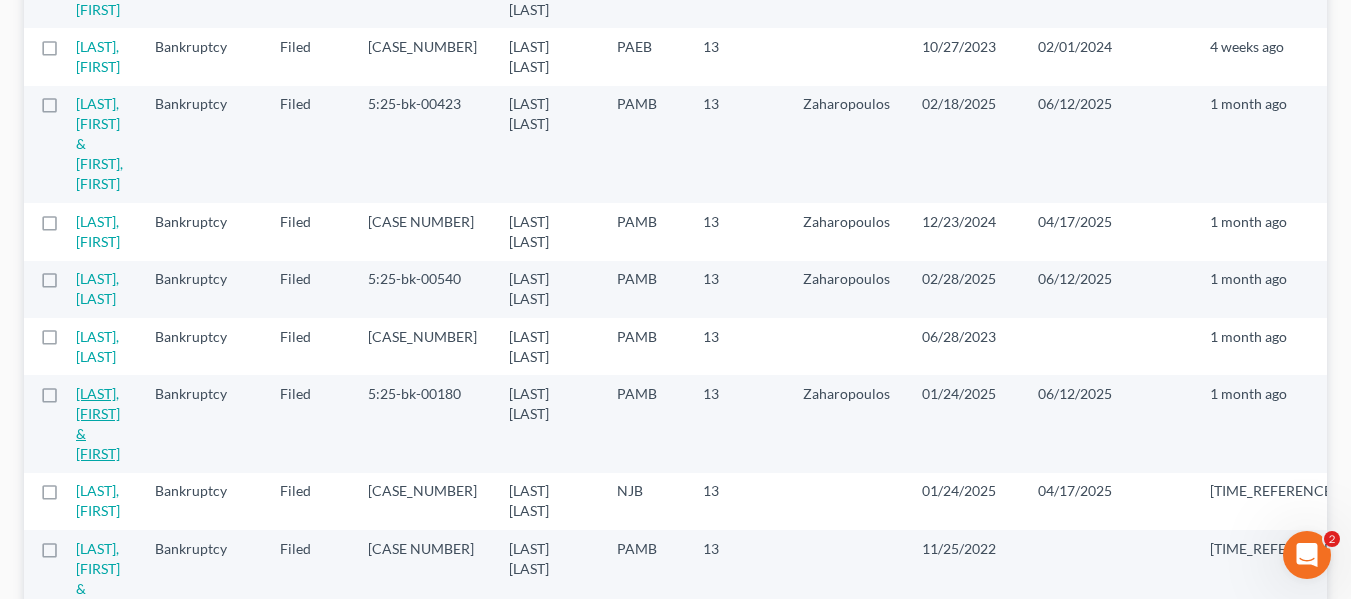 click on "[LAST], [FIRST] & [FIRST]" at bounding box center [98, 423] 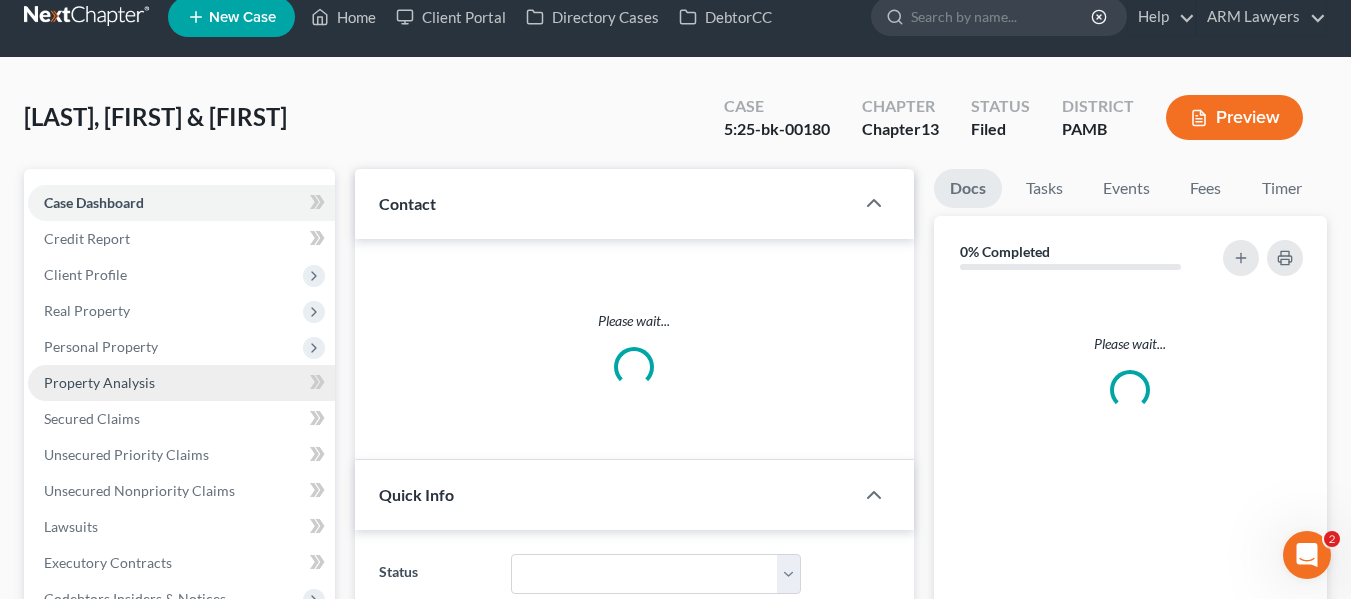 scroll, scrollTop: 0, scrollLeft: 0, axis: both 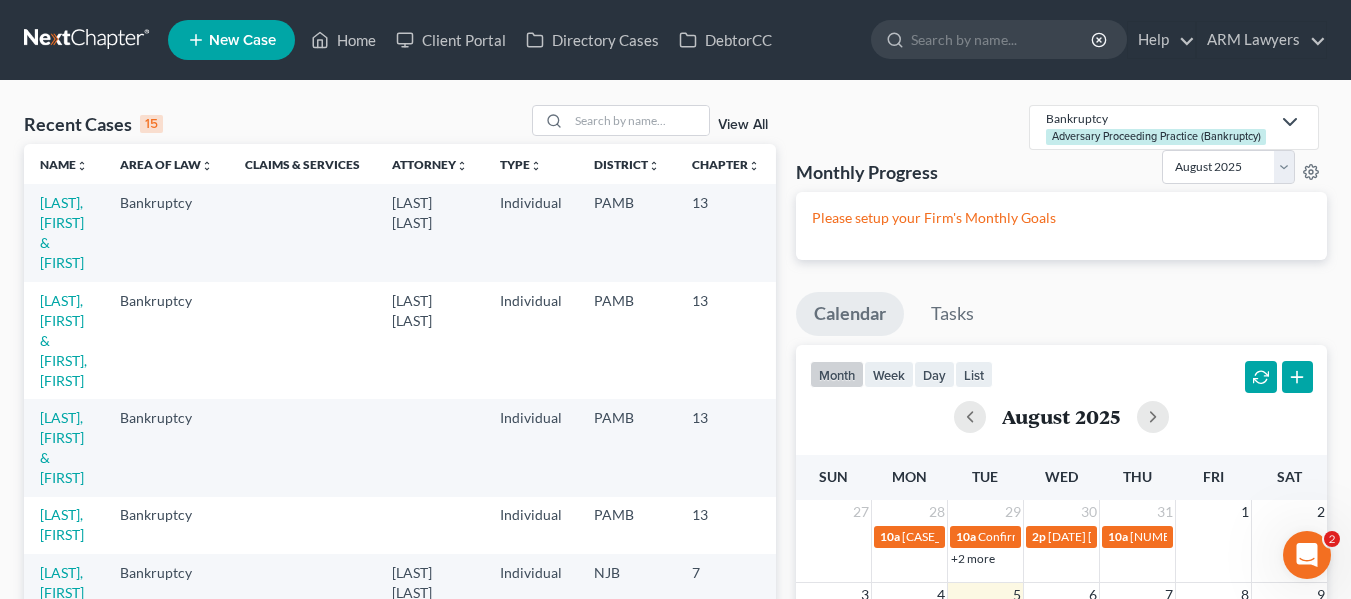 click on "View All" at bounding box center (743, 125) 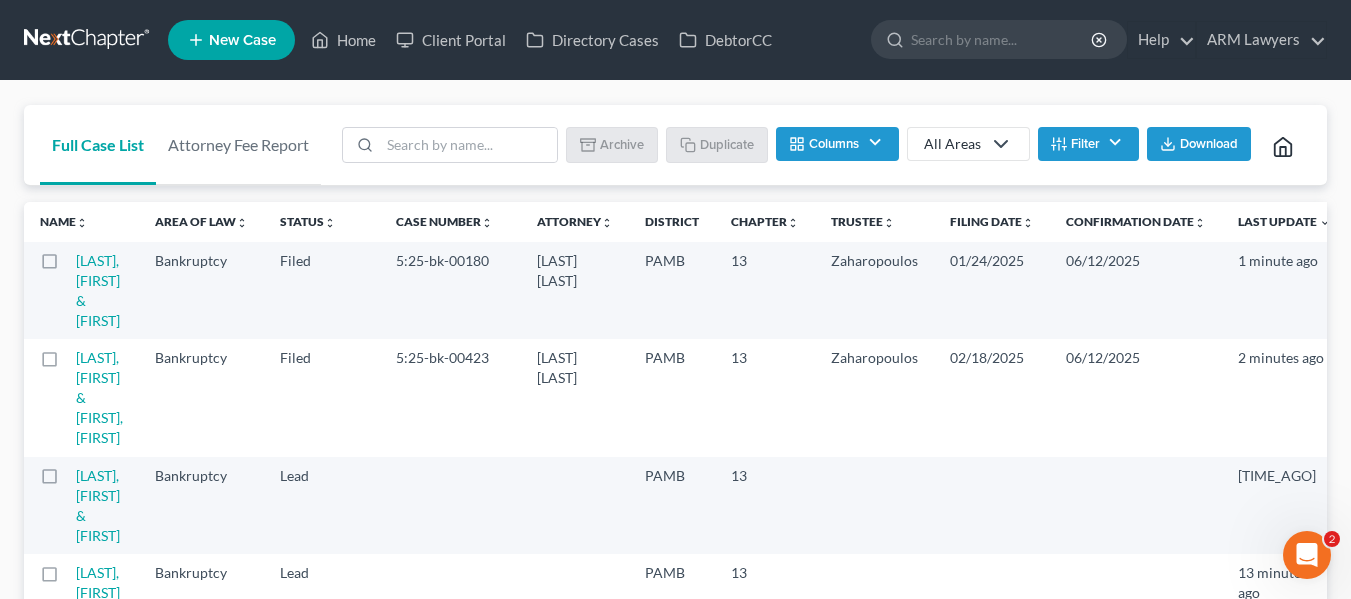 click on "Filter" at bounding box center (1088, 144) 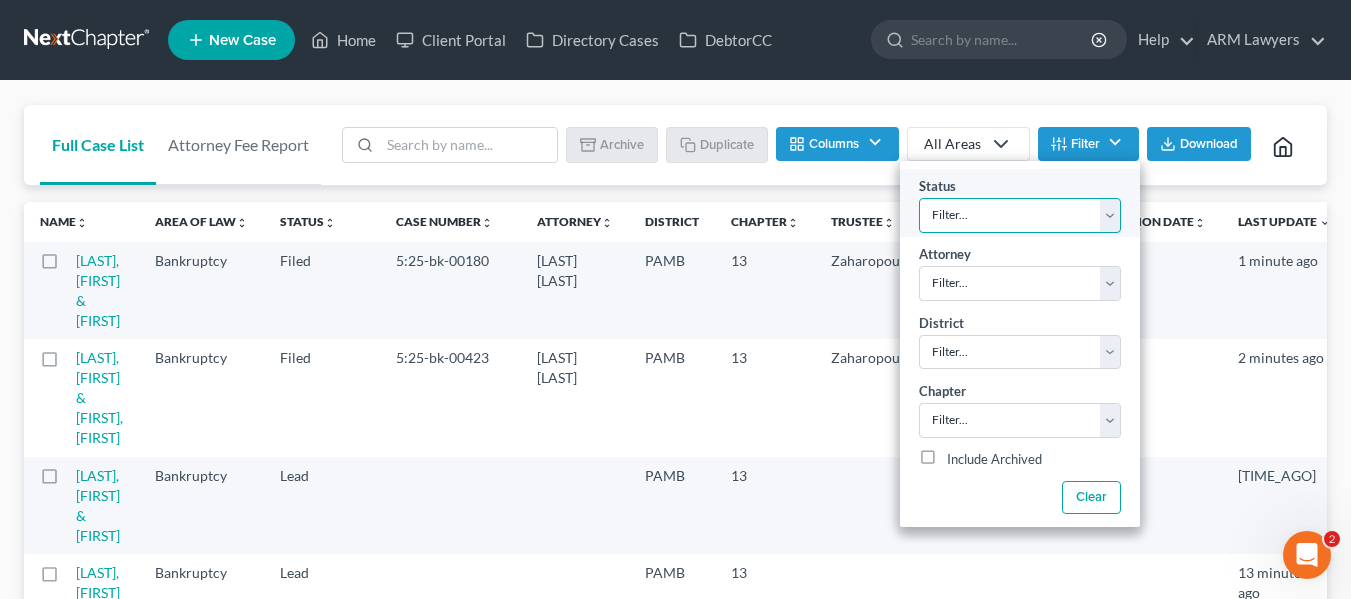 click on "Filter... Answer Due Awaiting Confirmation Awaiting Discharge Confirmed Could Not Contact Discharged Discovery Dismissed Filed In Progress Lead Lost Lead Pre-Trial Ready to File Ready to Prepare Re-Open Retained Service Set for 341 Settlement Negotiations To Review" at bounding box center [1020, 215] 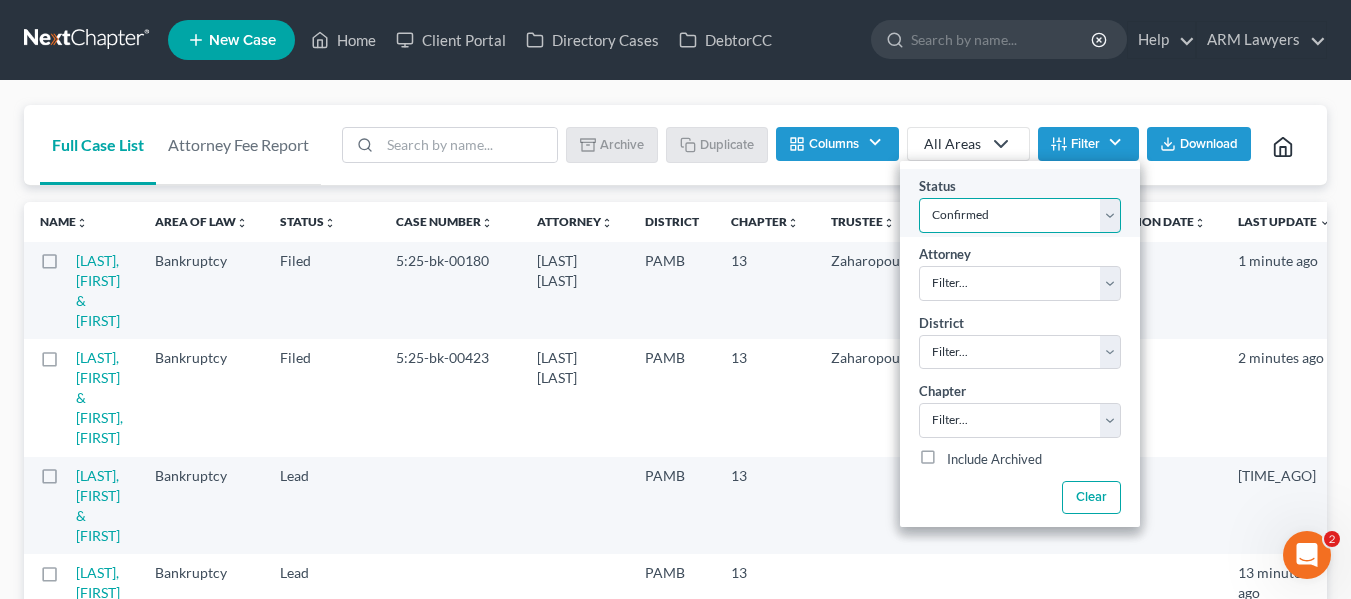 click on "Filter... Answer Due Awaiting Confirmation Awaiting Discharge Confirmed Could Not Contact Discharged Discovery Dismissed Filed In Progress Lead Lost Lead Pre-Trial Ready to File Ready to Prepare Re-Open Retained Service Set for 341 Settlement Negotiations To Review" at bounding box center [1020, 215] 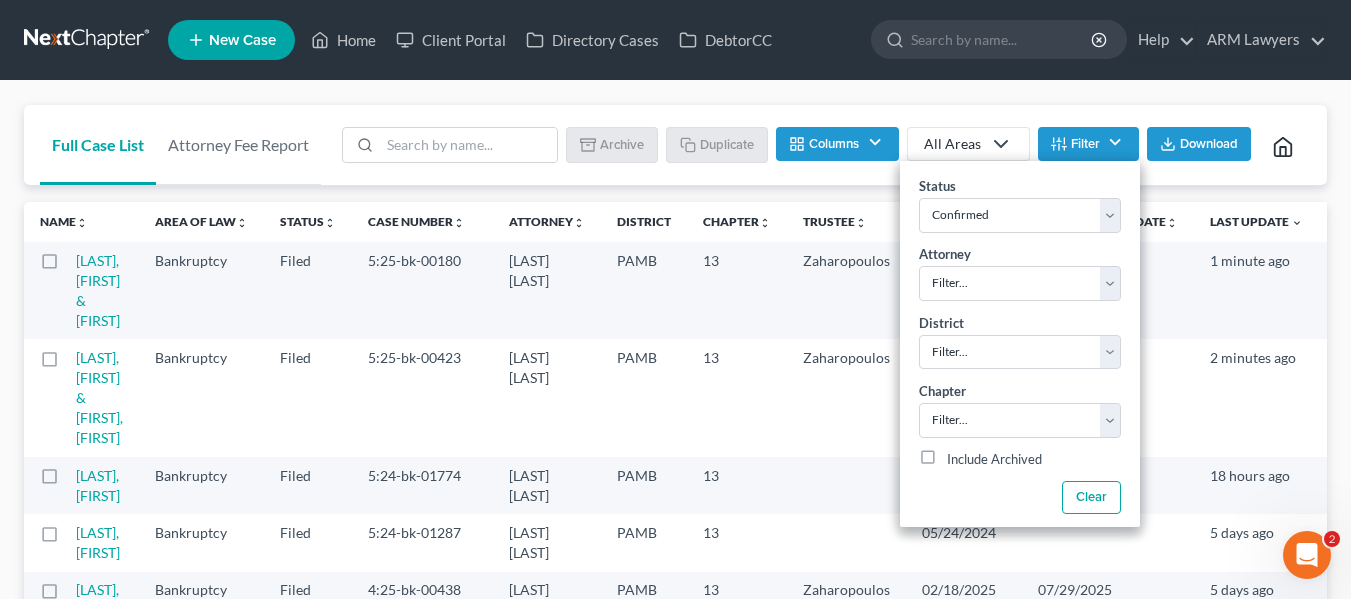 click on "Full Case List Attorney Fee Report         Batch Download Archive Un-archive Duplicate Columns Attorney Case Number Area Of Law Chapter Client Address District Email IC Date Signing Date Confirmation Date Filing Date Filing User Judge Phone Referral Source Claims & Services Spouse Address Status Trustee Last Update
All Areas
All Areas
Bankruptcy
Adversary Proceeding Practice (Bankruptcy)
Bankruptcy
Civil Litigation and Disputes
Fair Debt Collection Act Claim
Civil Litigation and Disputes
Fair Credit Reporting Claim
Civil Litigation and Disputes
Consumer Contract Claims
Civil Litigation and Disputes
Misrepresentation
Civil Litigation and Disputes
Mortgage Foreclosure
Civil Litigation and Disputes
Unfair Trade Practices
Filter Status Filter... Filed 7" at bounding box center [675, 1894] 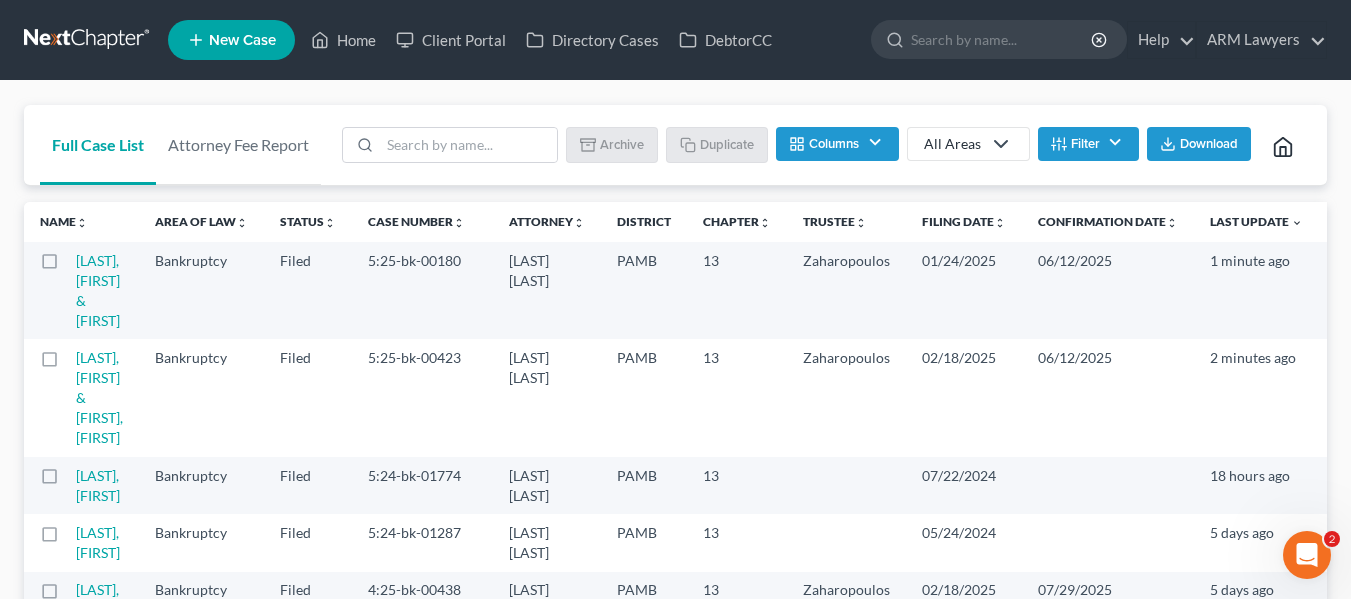 click on "Confirmation Date
unfold_more
expand_more
expand_less" at bounding box center [1108, 222] 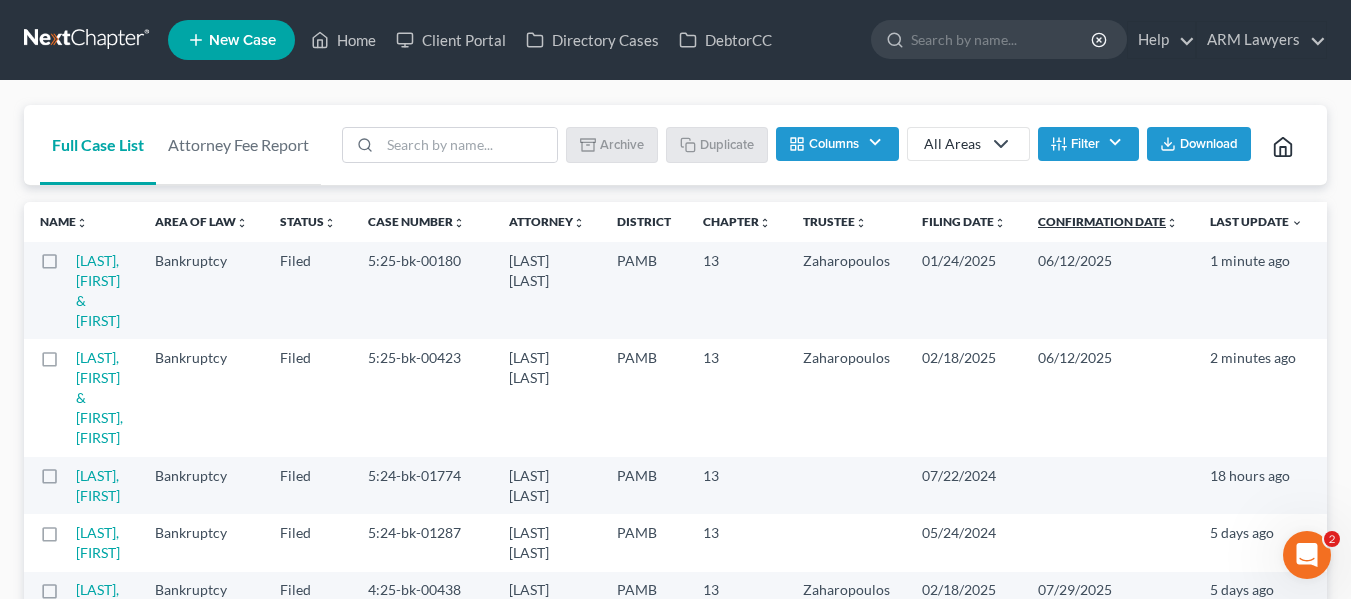 click on "Confirmation Date
unfold_more
expand_more
expand_less" at bounding box center [1108, 221] 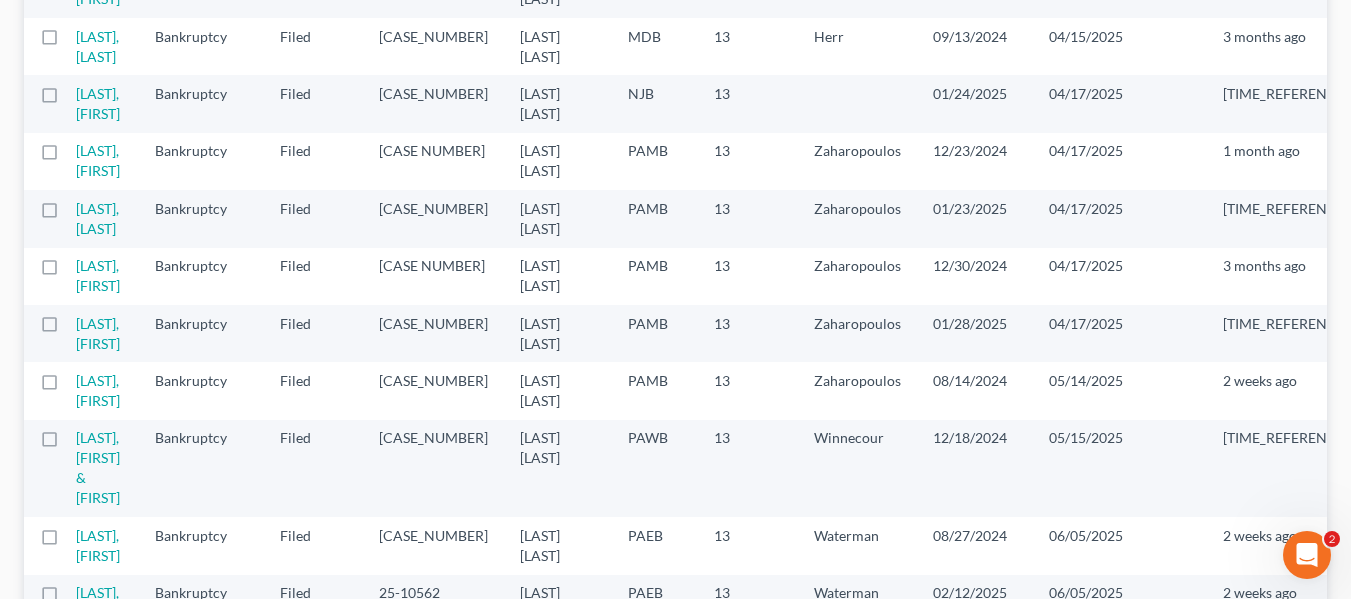 scroll, scrollTop: 1500, scrollLeft: 0, axis: vertical 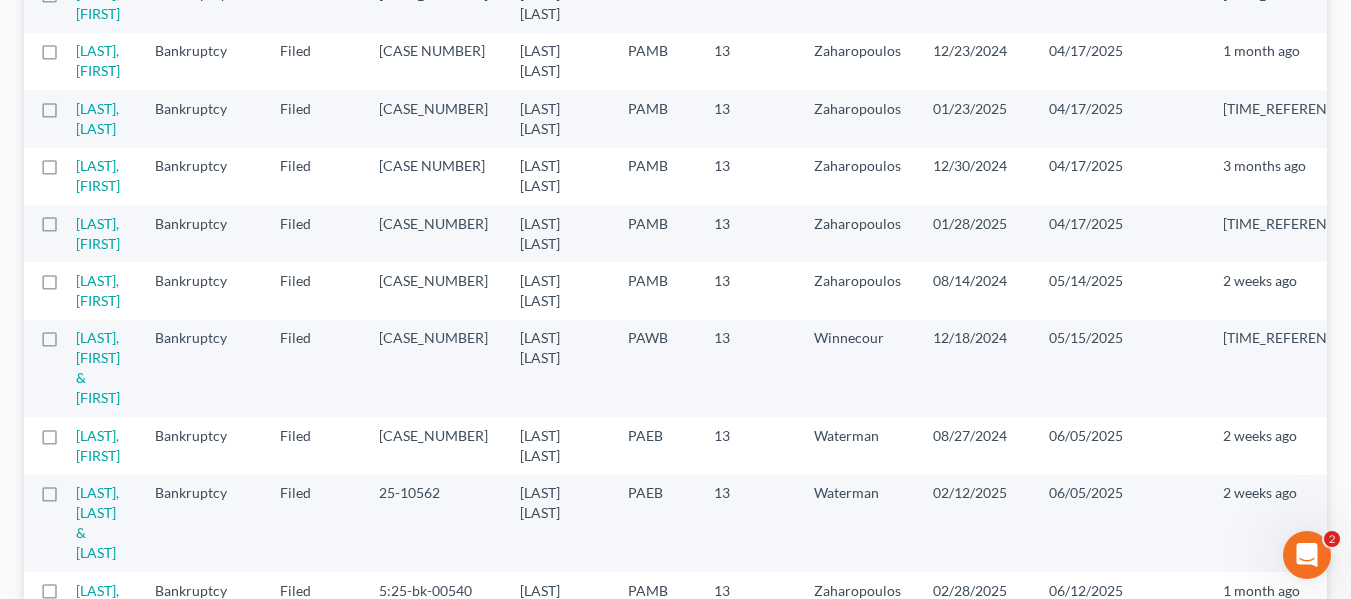 click on "[LAST], [LAST]" at bounding box center [107, 600] 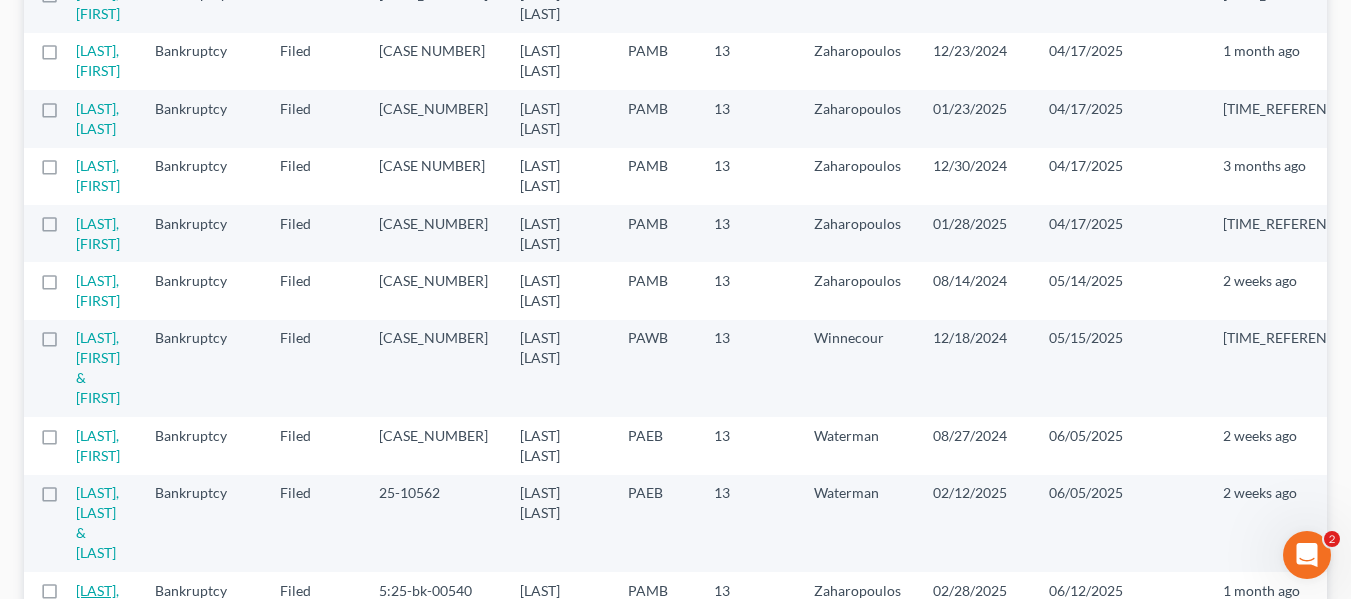 click on "[LAST], [LAST]" at bounding box center (97, 600) 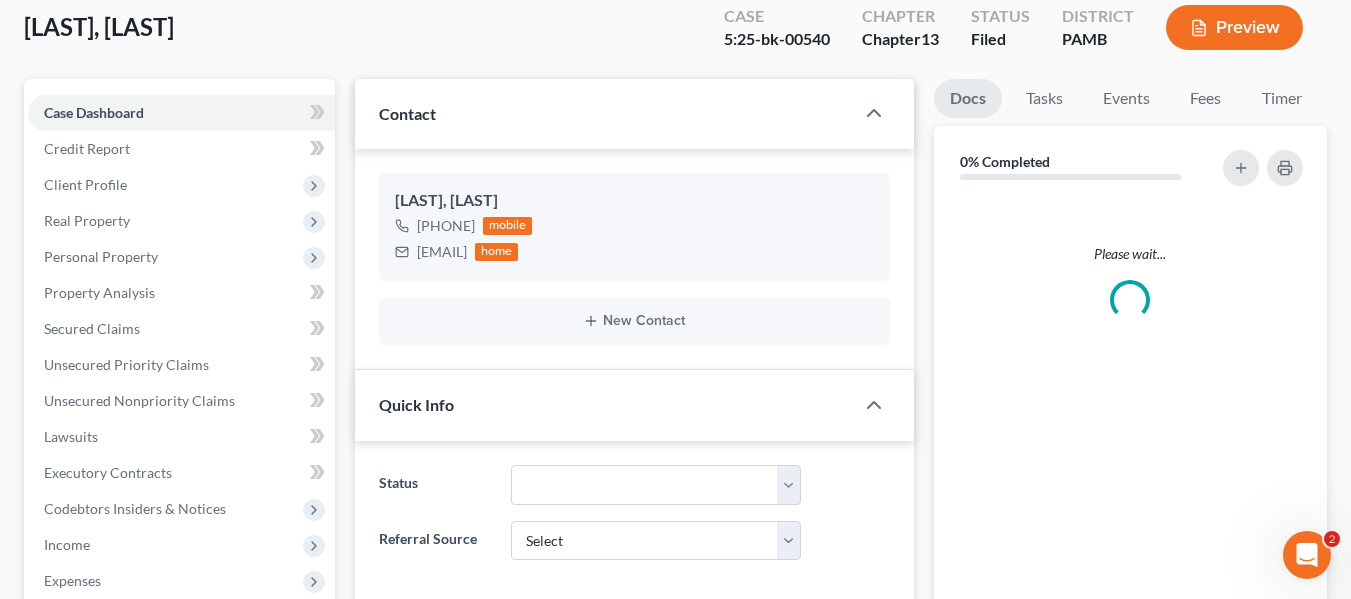 scroll, scrollTop: 0, scrollLeft: 0, axis: both 